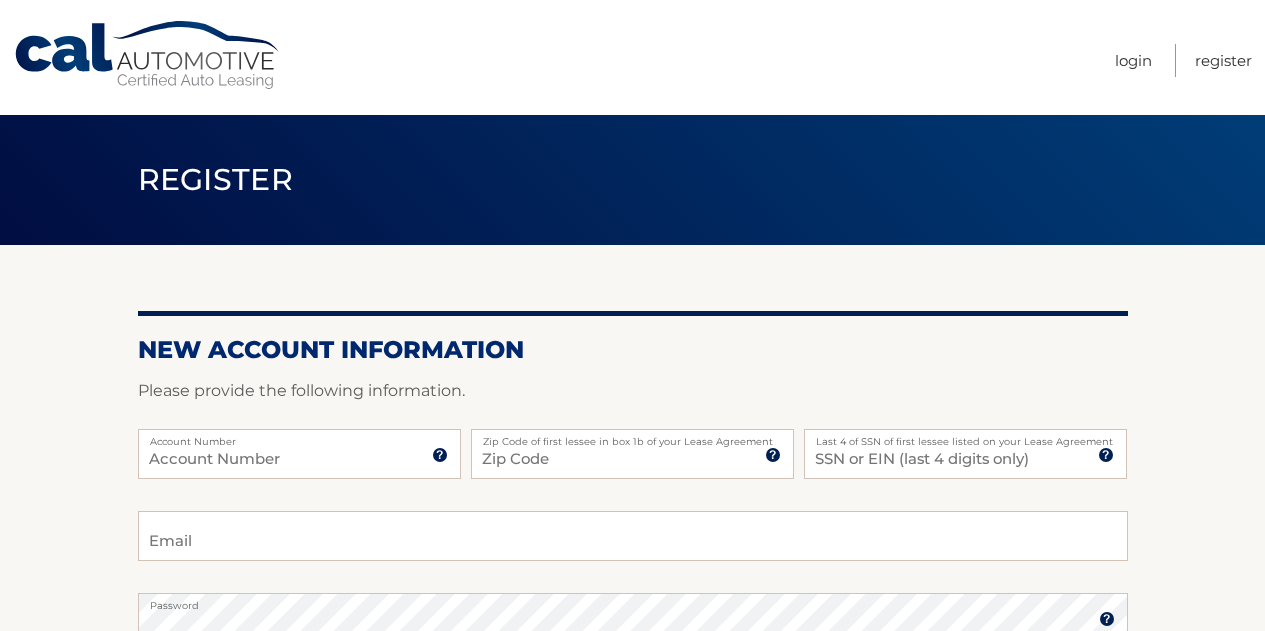 scroll, scrollTop: 0, scrollLeft: 0, axis: both 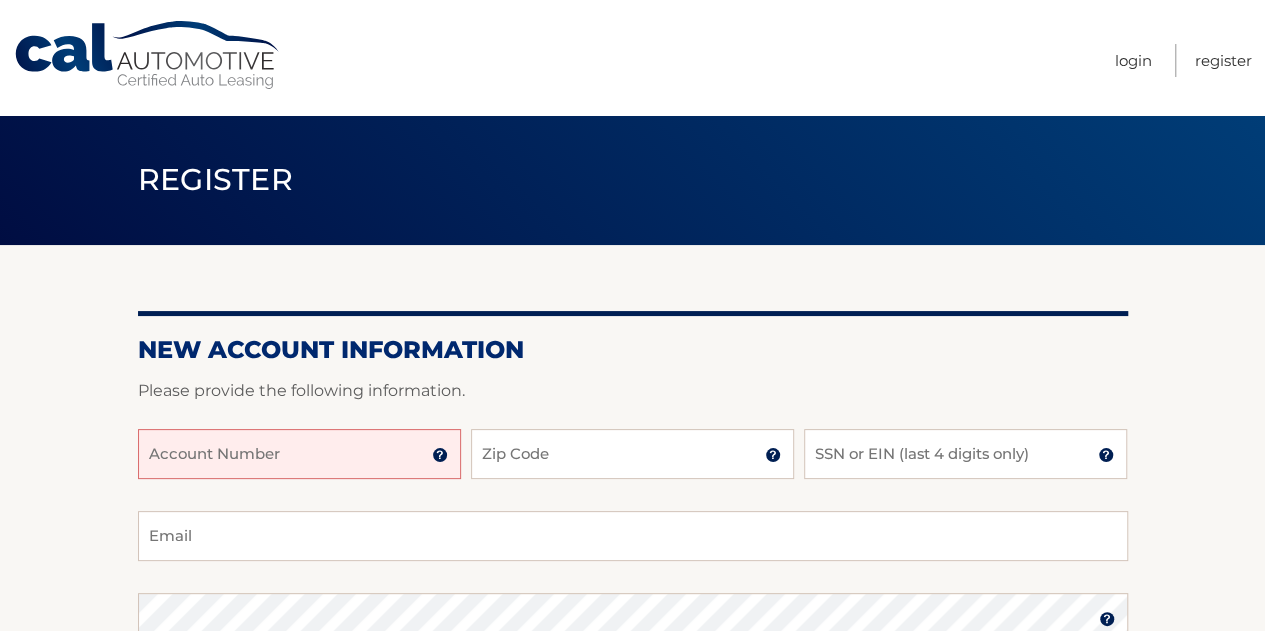 click on "Account Number" at bounding box center [299, 454] 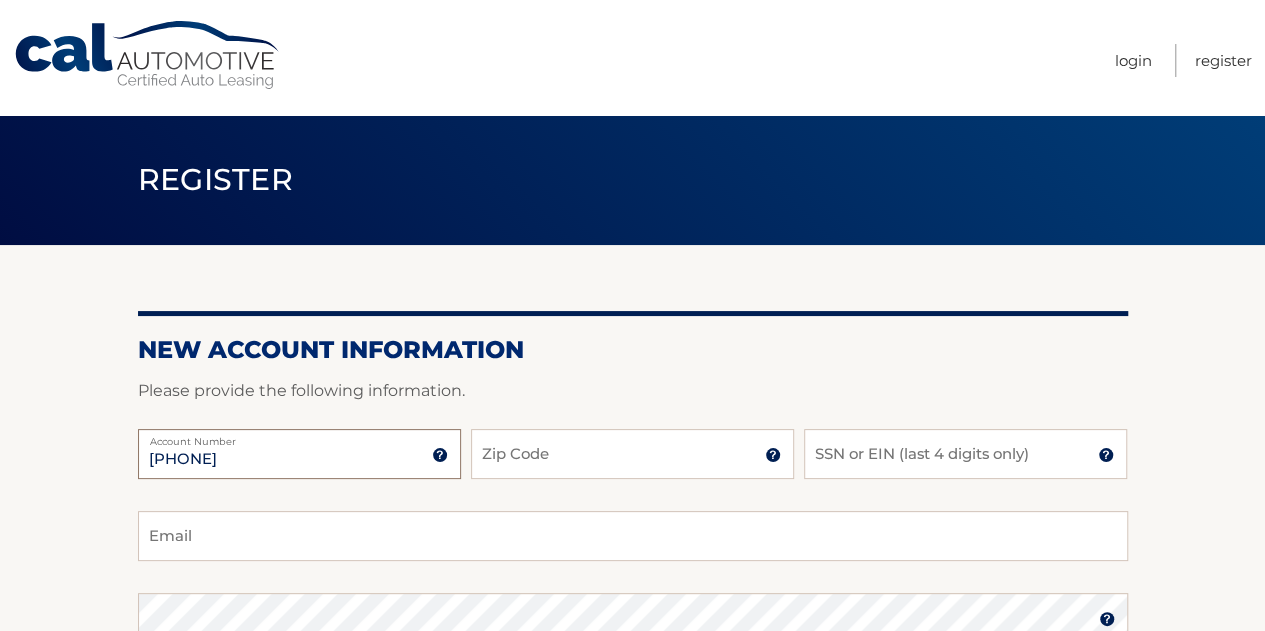 type on "44455966927" 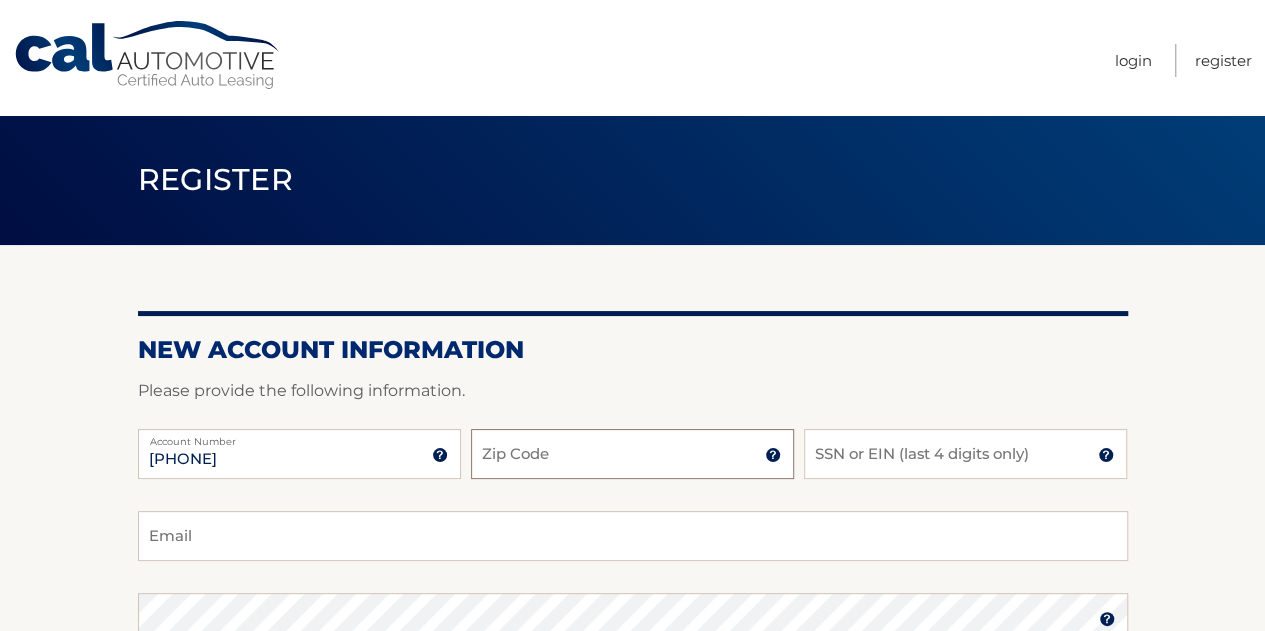 click on "Zip Code" at bounding box center [632, 454] 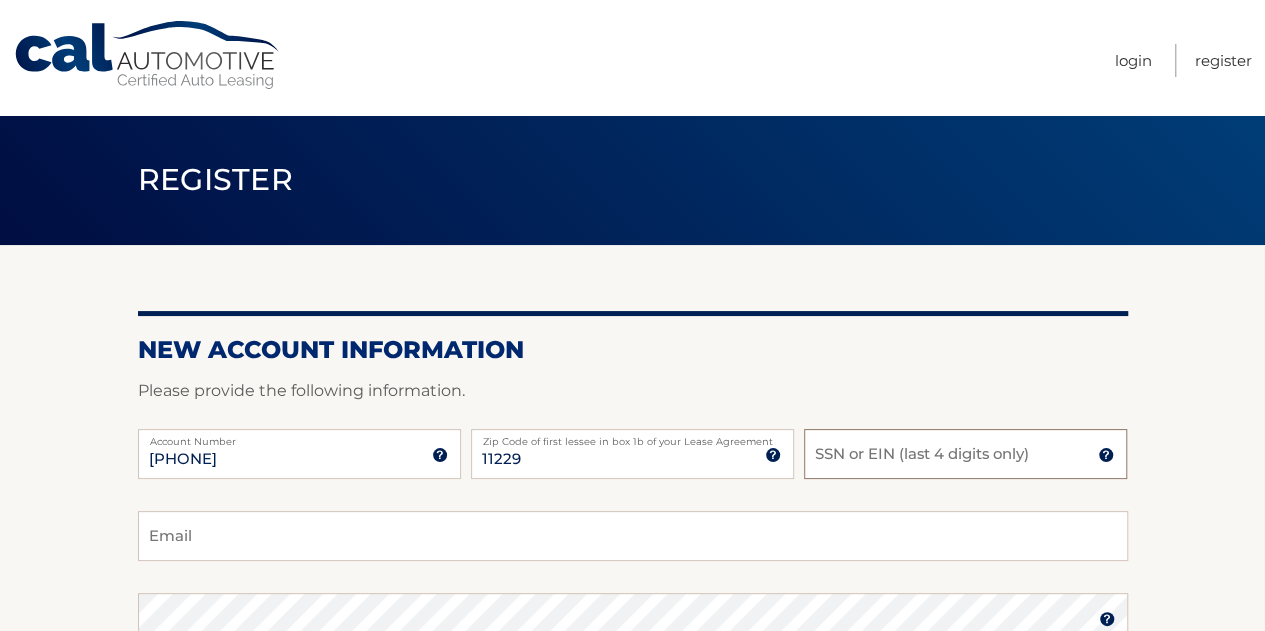 click on "SSN or EIN (last 4 digits only)" at bounding box center [965, 454] 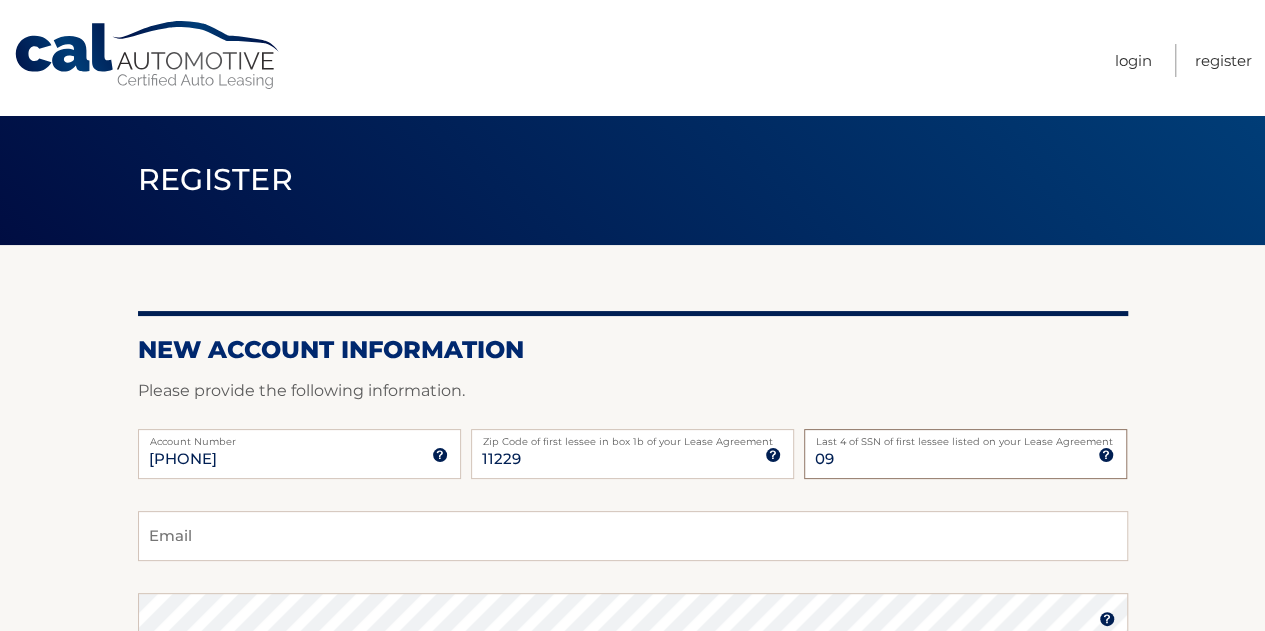type on "0" 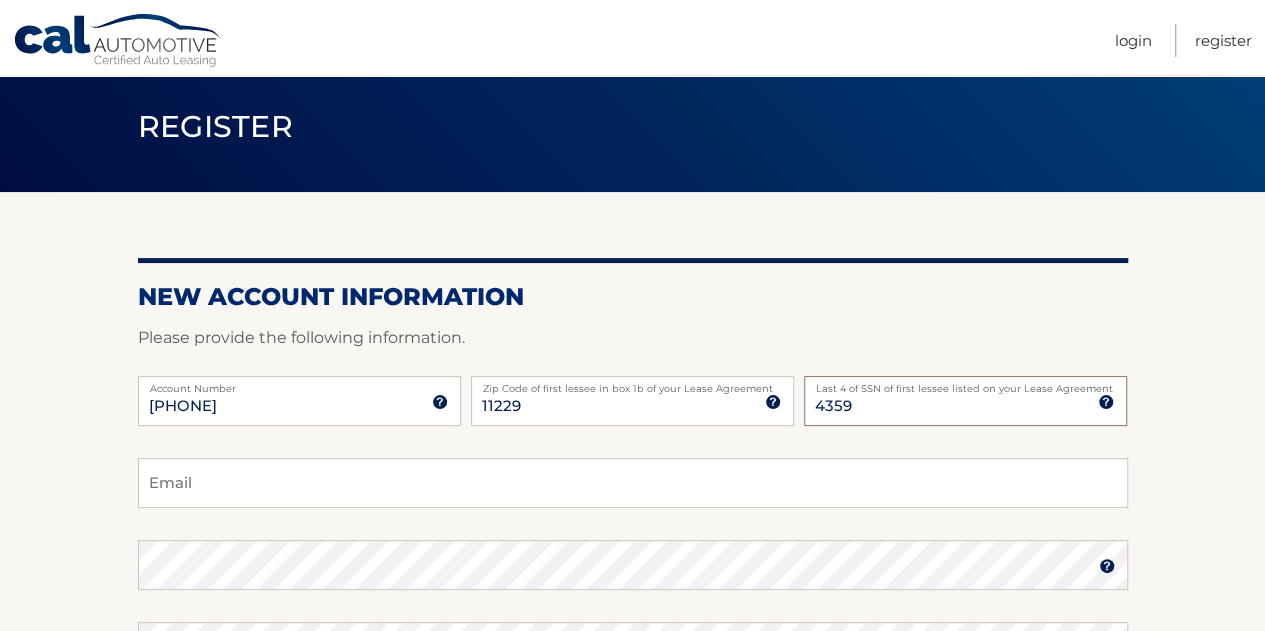 scroll, scrollTop: 195, scrollLeft: 0, axis: vertical 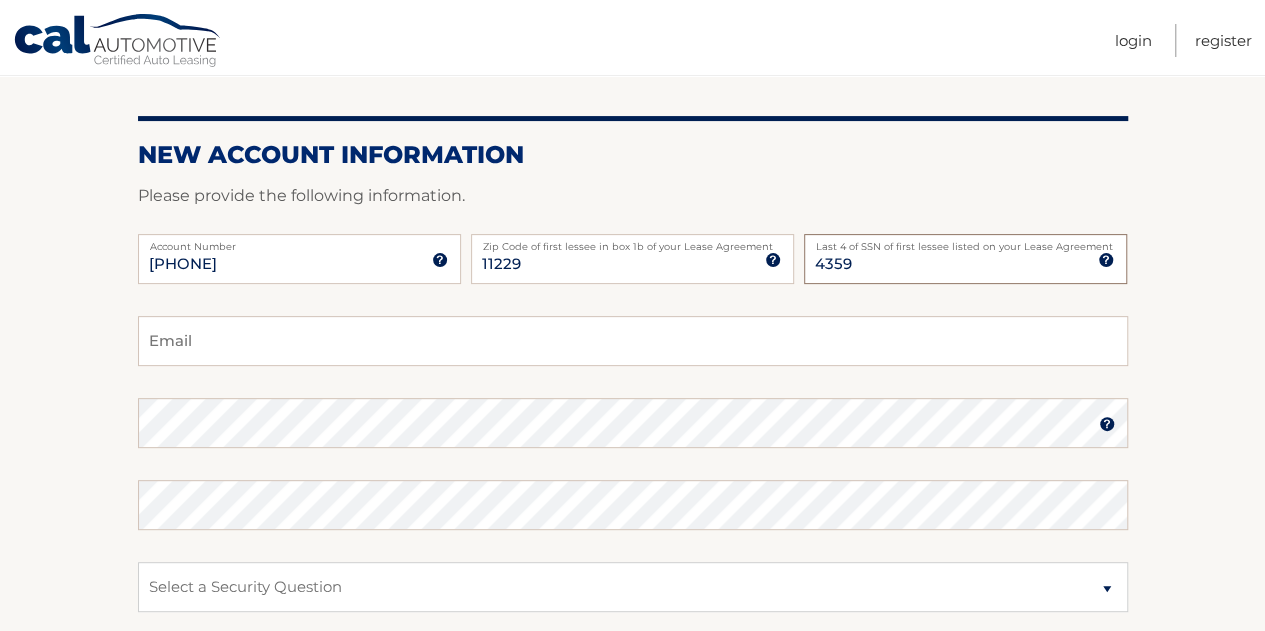 type on "4359" 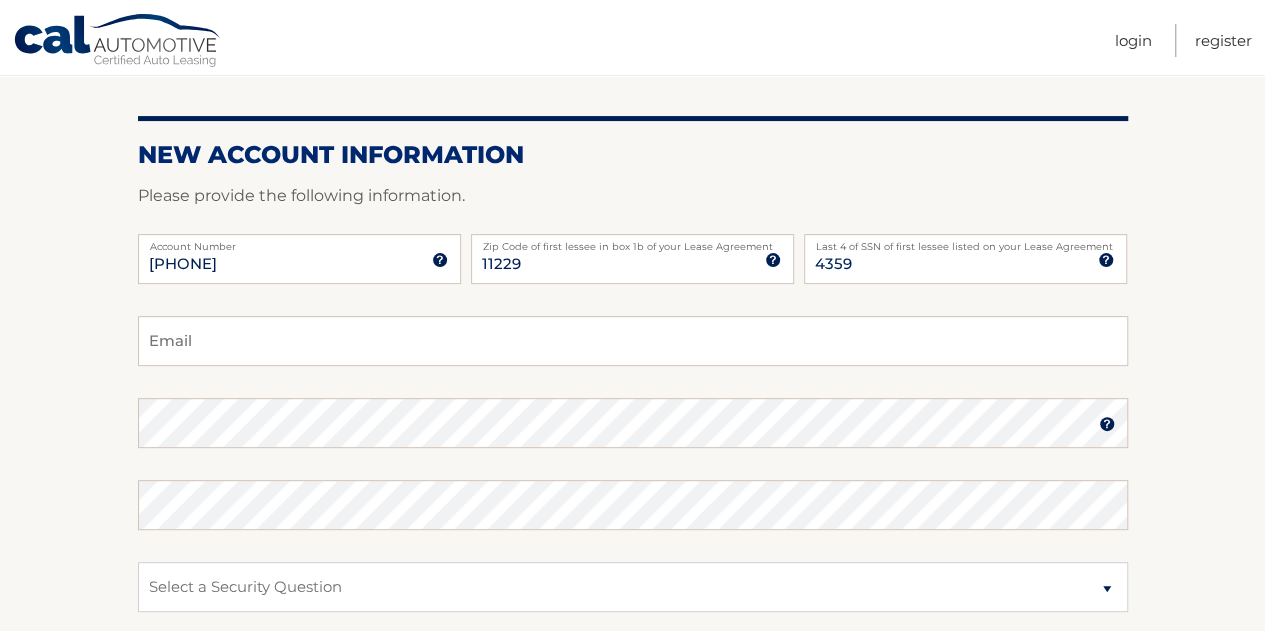 click on "Email" at bounding box center [633, 341] 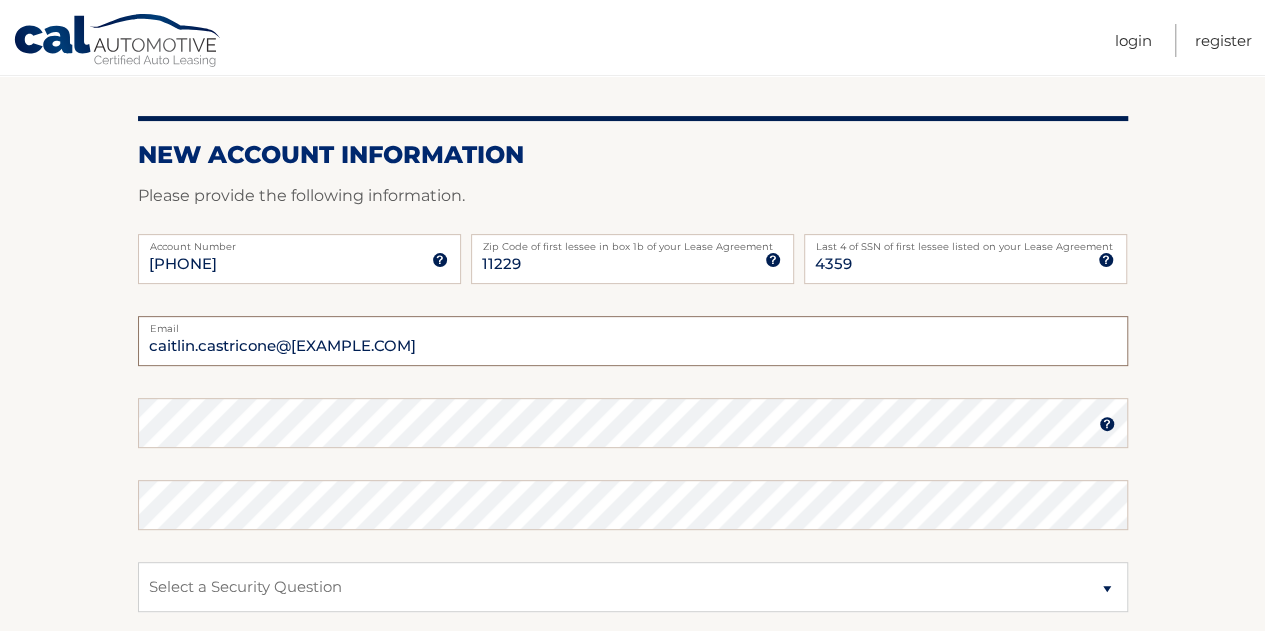 type on "caitlin.castricone@gmail.com" 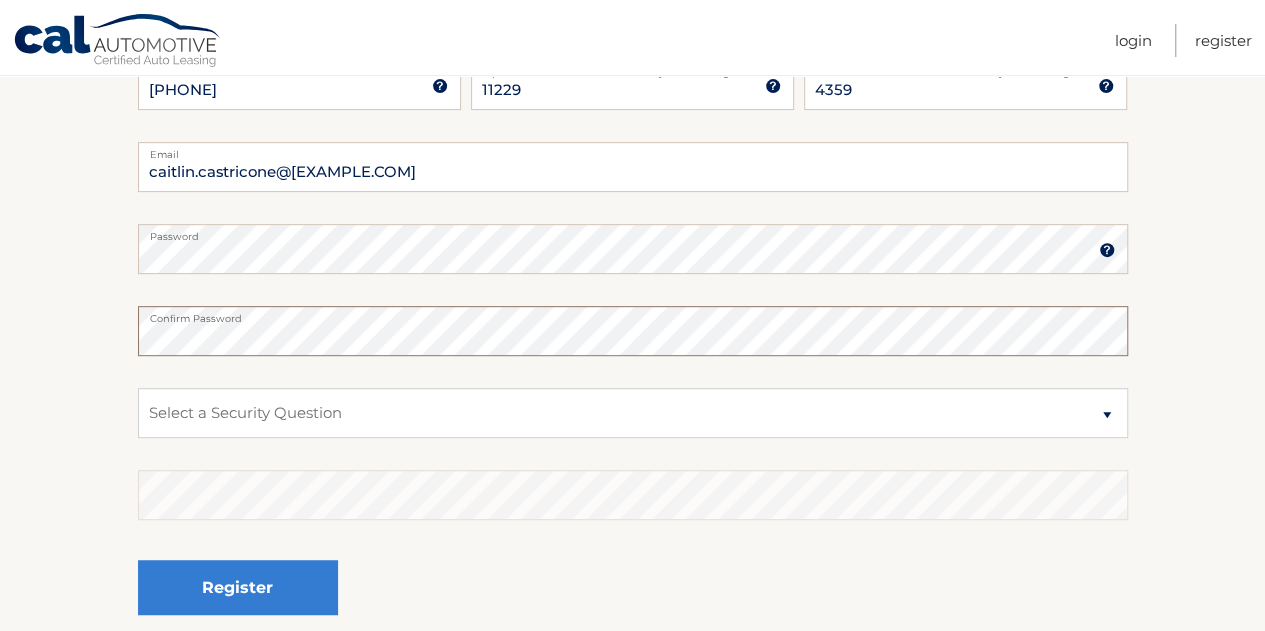 scroll, scrollTop: 372, scrollLeft: 0, axis: vertical 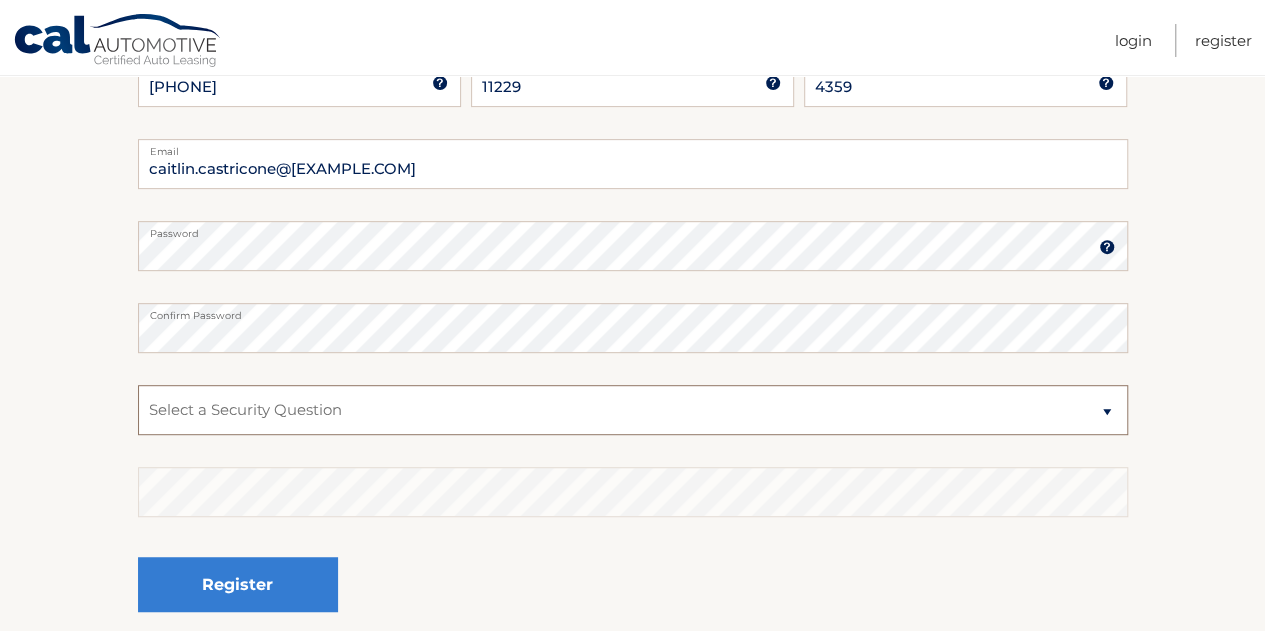 click on "Select a Security Question
What was the name of your elementary school?
What is your mother’s maiden name?
What street did you live on in the third grade?
In what city or town was your first job?
What was your childhood phone number including area code? (e.g., 000-000-0000)" at bounding box center [633, 410] 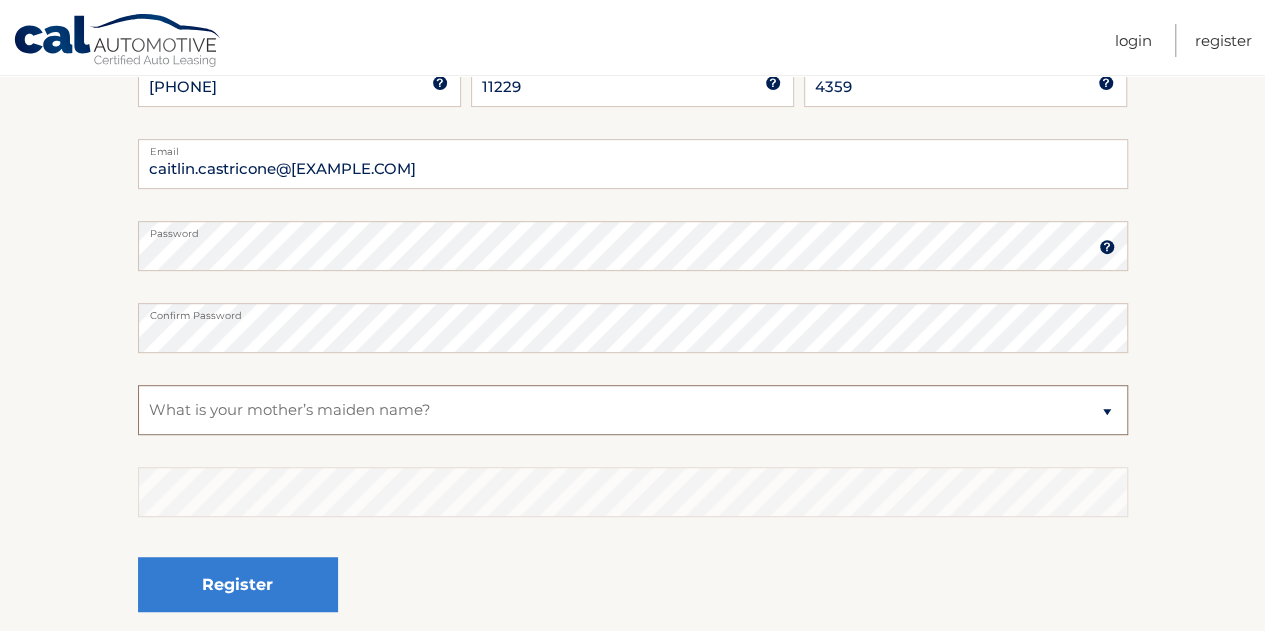 click on "Select a Security Question
What was the name of your elementary school?
What is your mother’s maiden name?
What street did you live on in the third grade?
In what city or town was your first job?
What was your childhood phone number including area code? (e.g., 000-000-0000)" at bounding box center [633, 410] 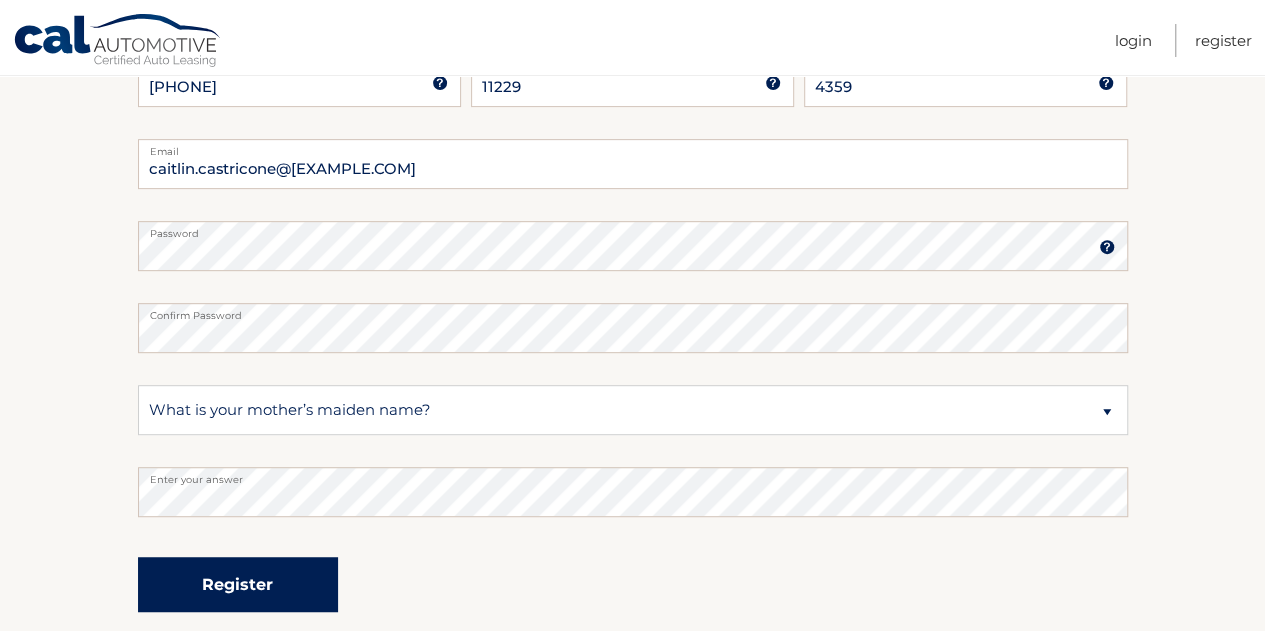click on "Register" at bounding box center [238, 584] 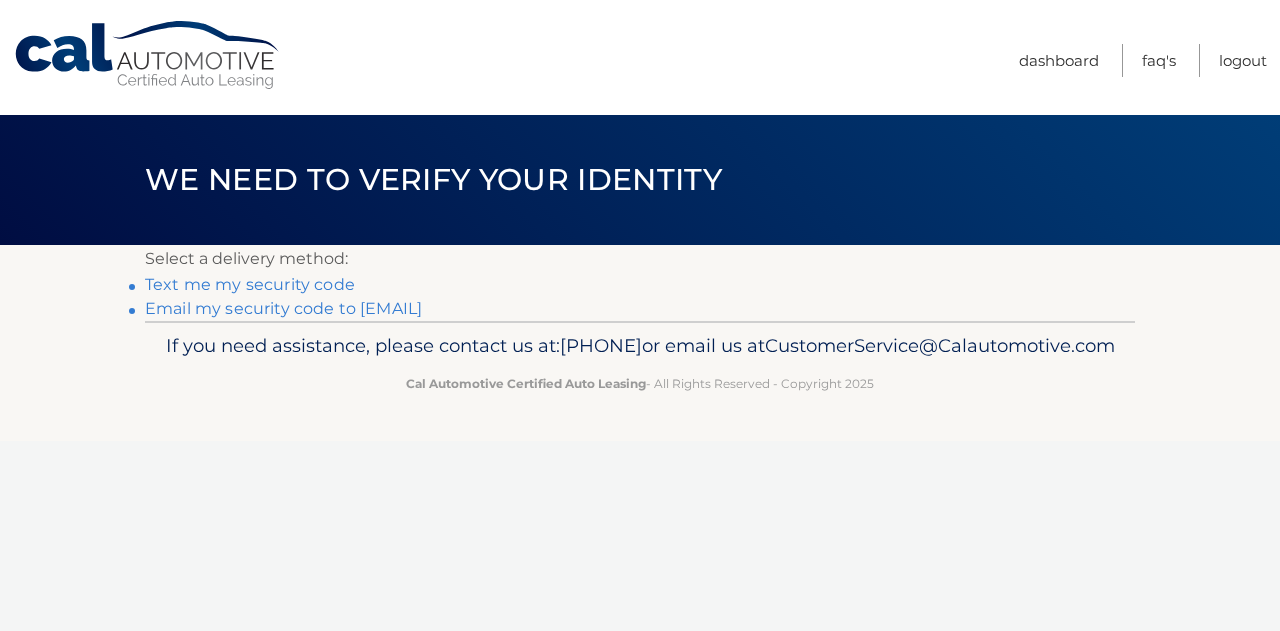 scroll, scrollTop: 0, scrollLeft: 0, axis: both 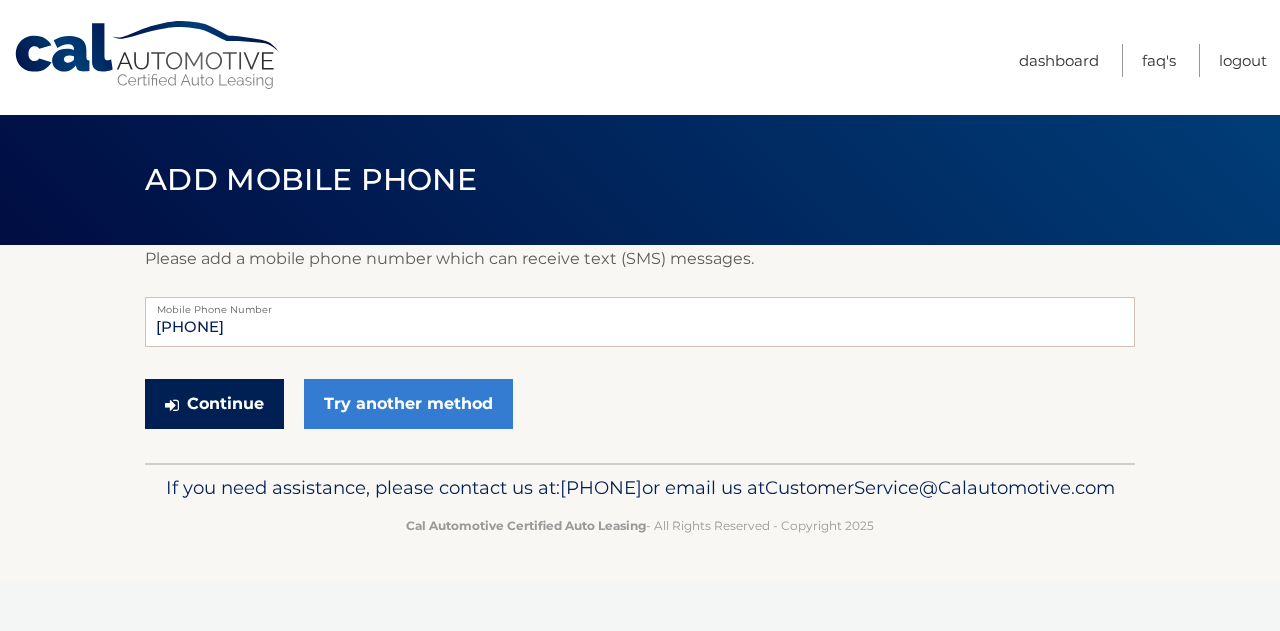 click on "Continue" at bounding box center (214, 404) 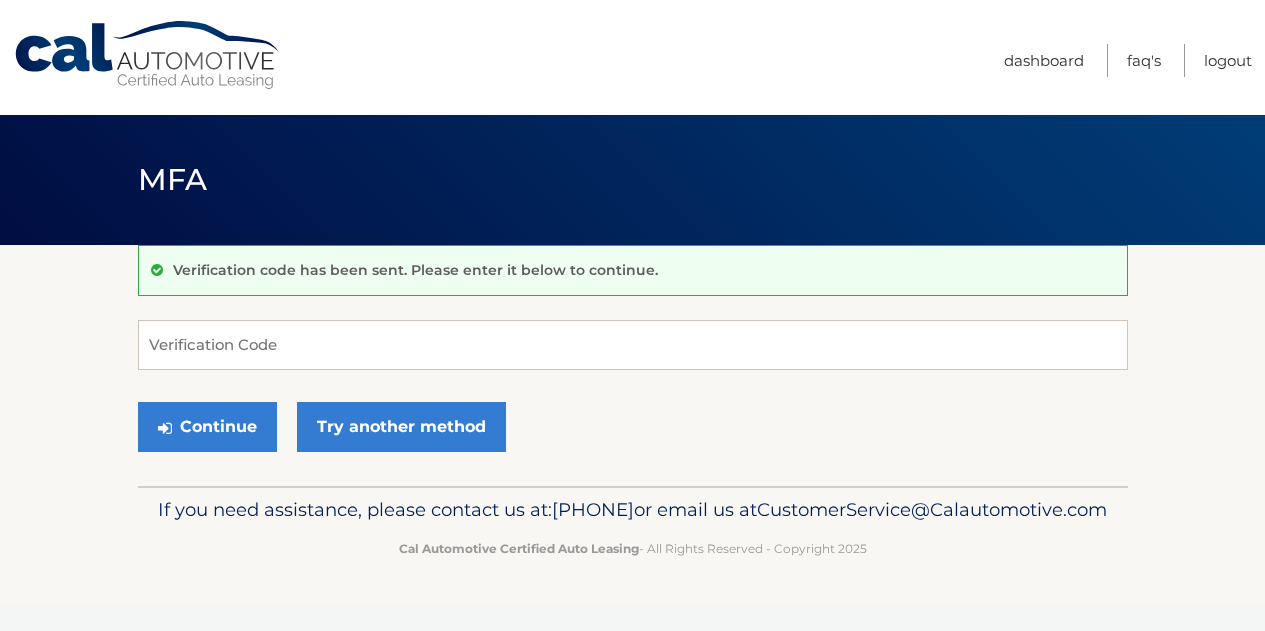 scroll, scrollTop: 0, scrollLeft: 0, axis: both 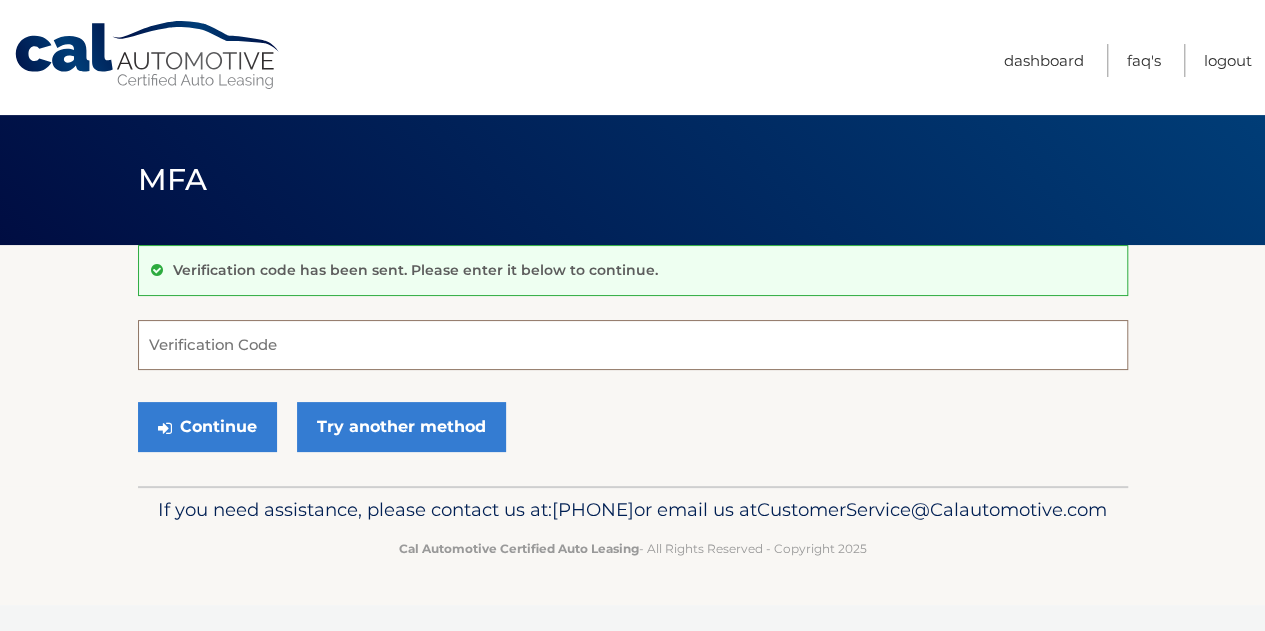 click on "Verification Code" at bounding box center [633, 345] 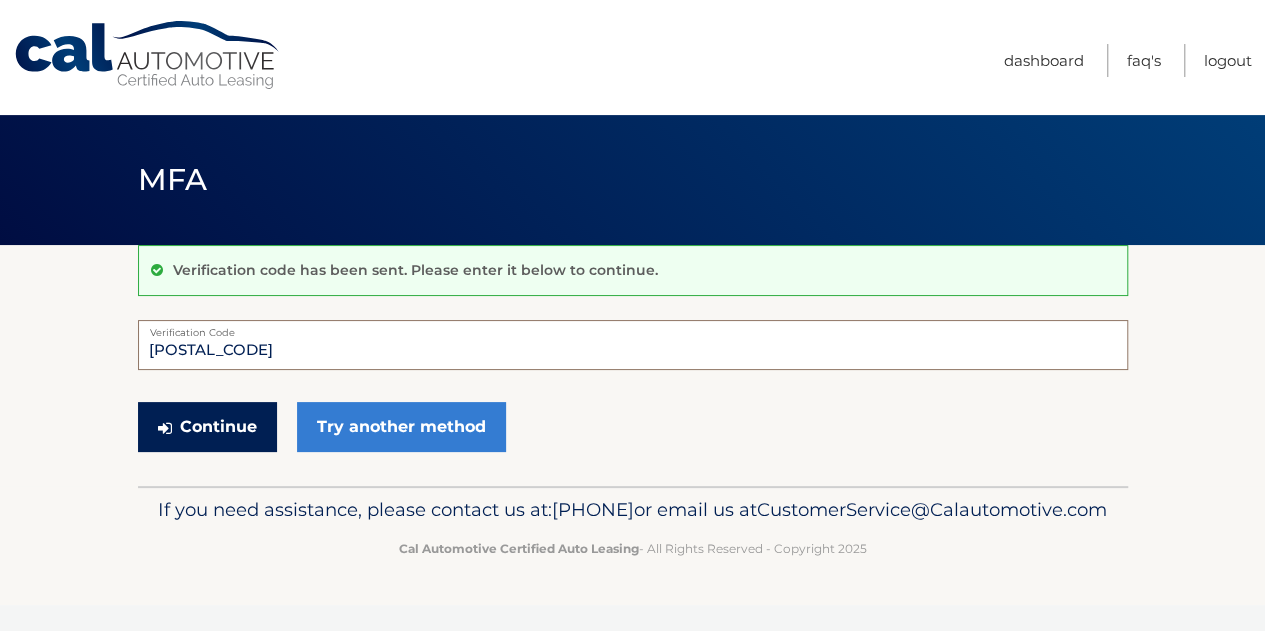 type on "951295" 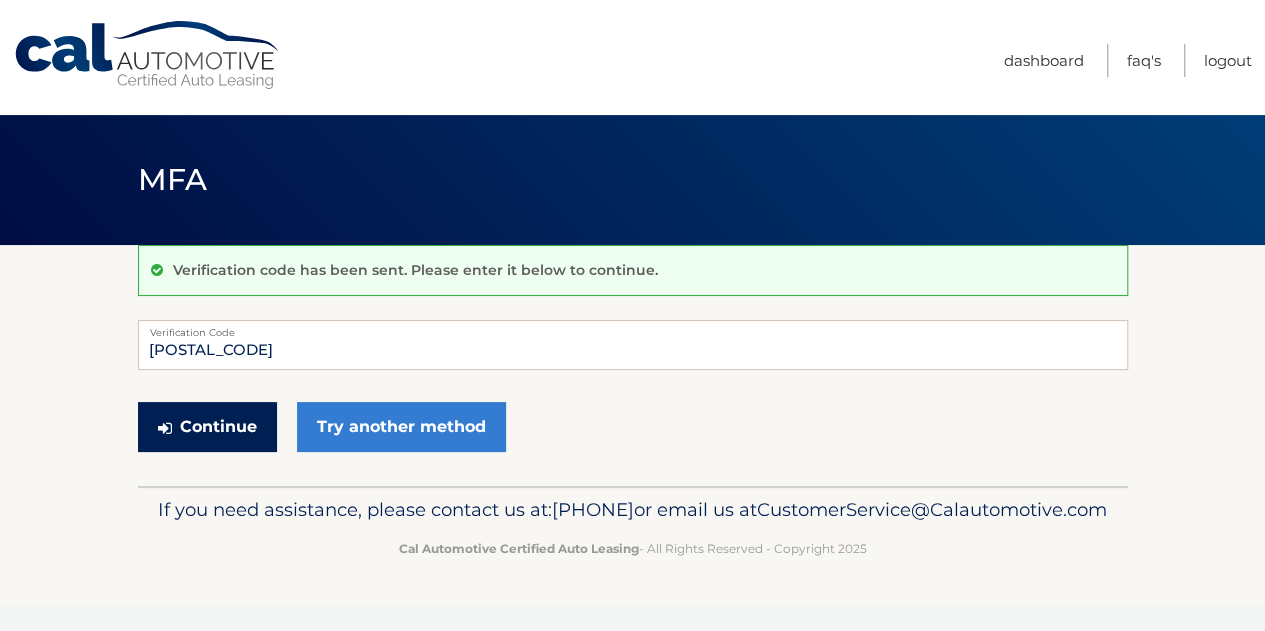 click on "Continue" at bounding box center (207, 427) 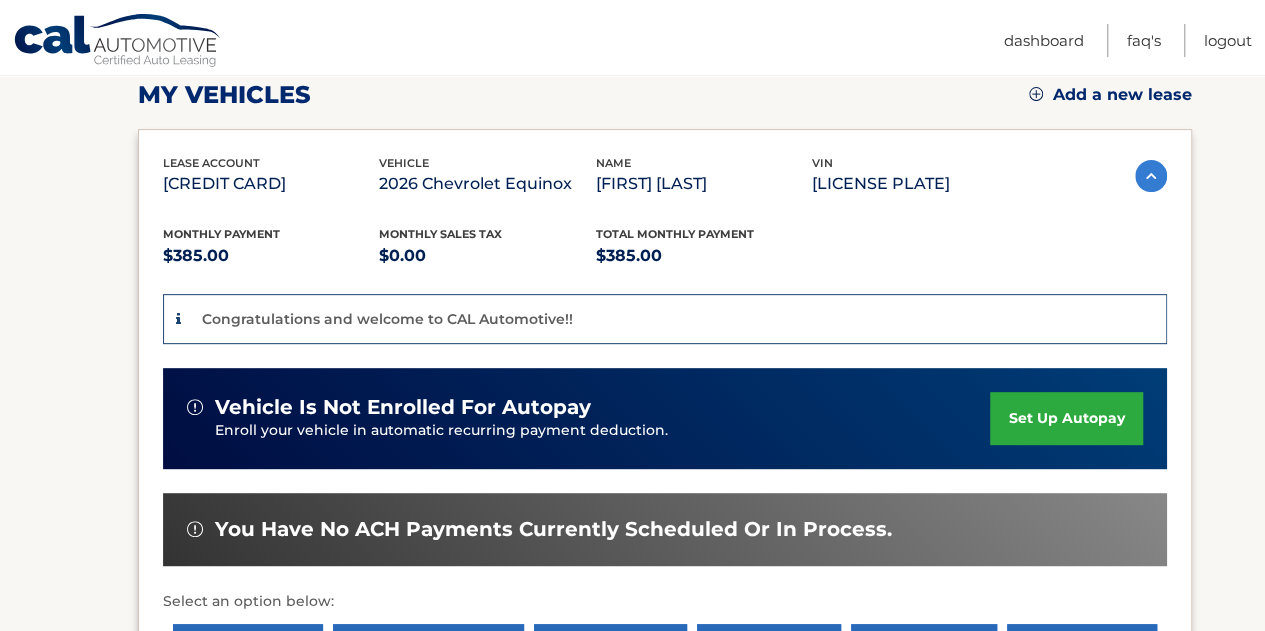 scroll, scrollTop: 306, scrollLeft: 0, axis: vertical 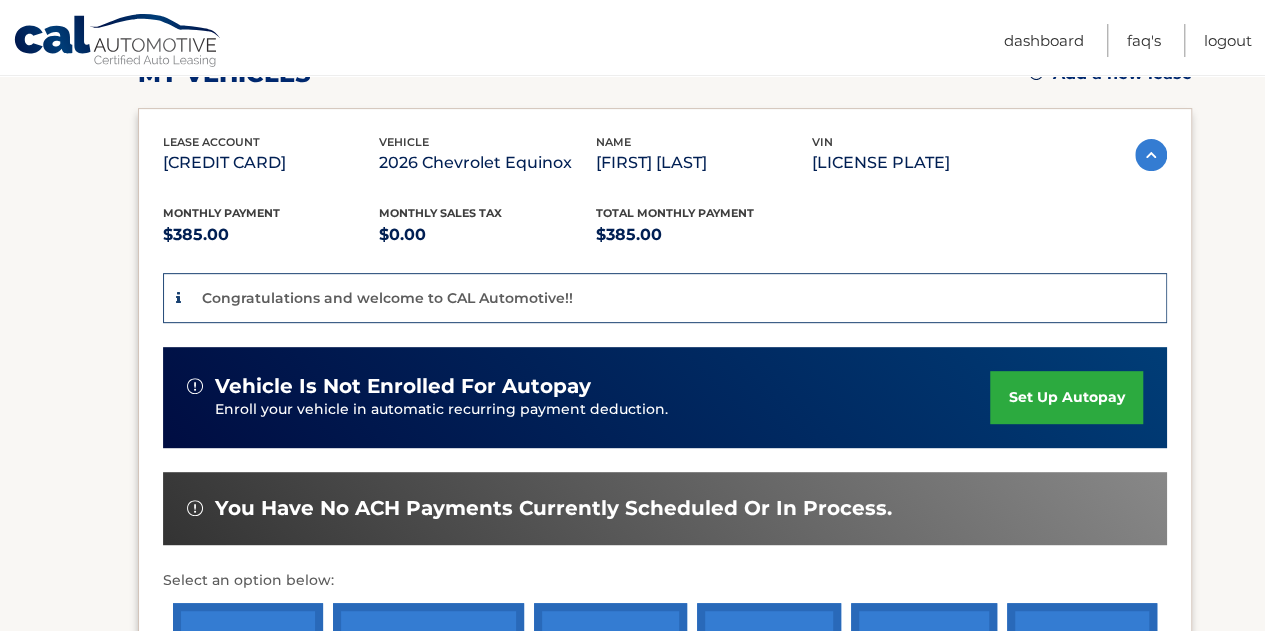 click on "set up autopay" at bounding box center [1066, 397] 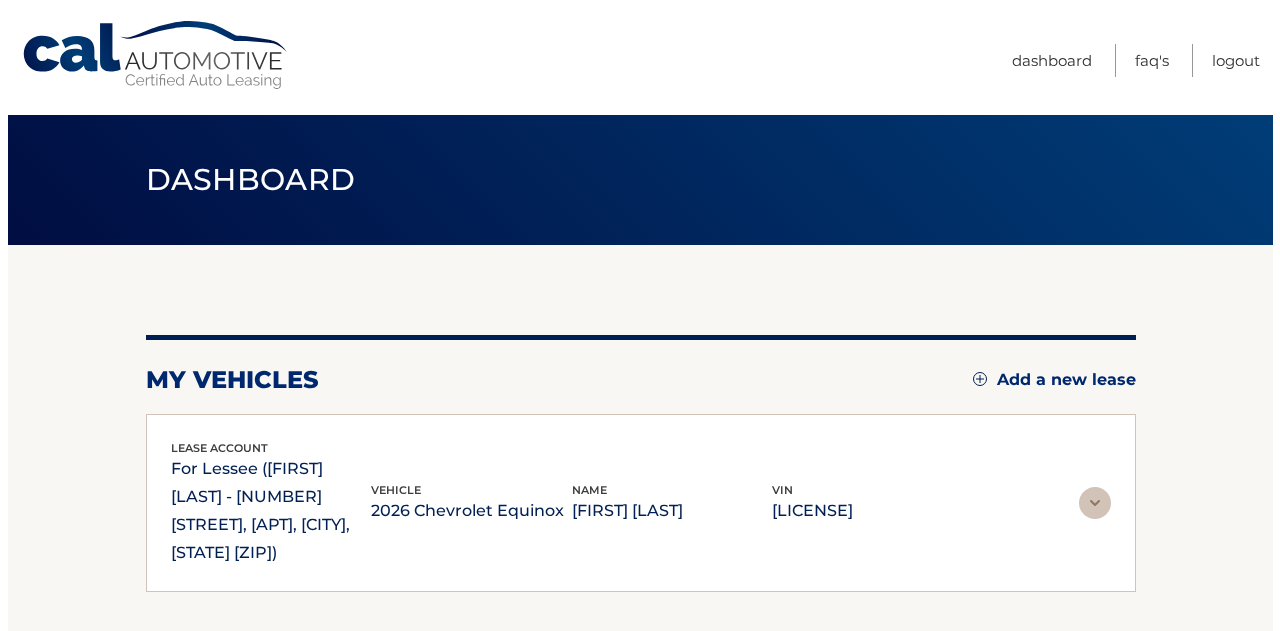 scroll, scrollTop: 0, scrollLeft: 0, axis: both 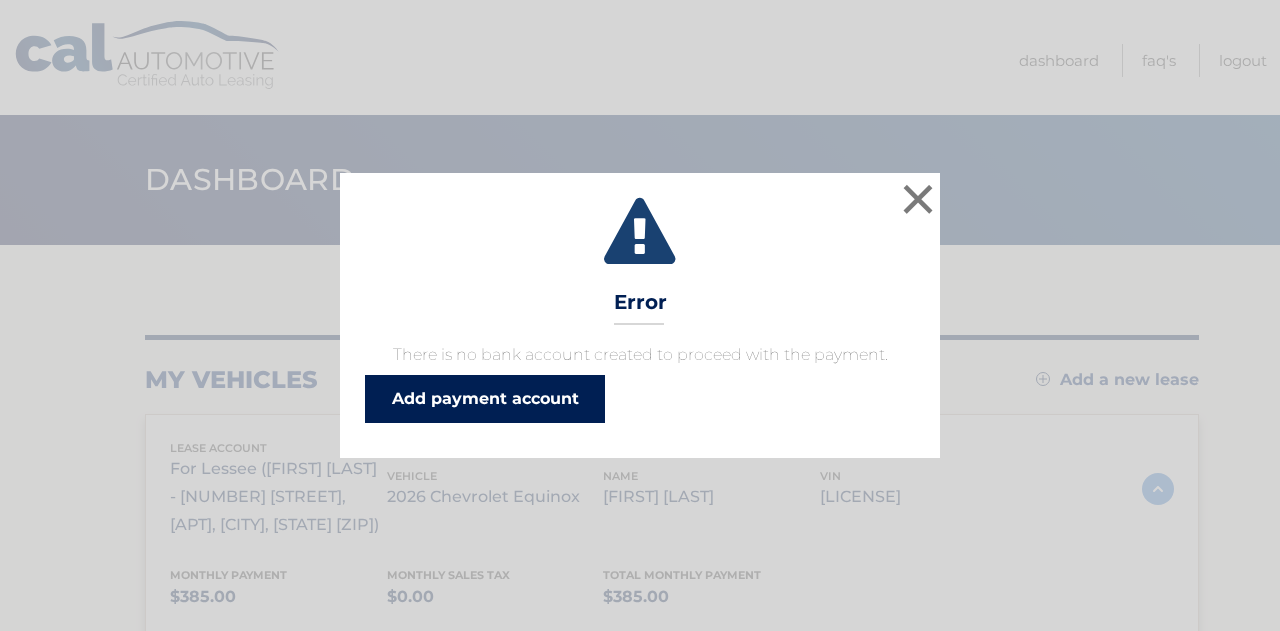 click on "Add payment account" at bounding box center (485, 399) 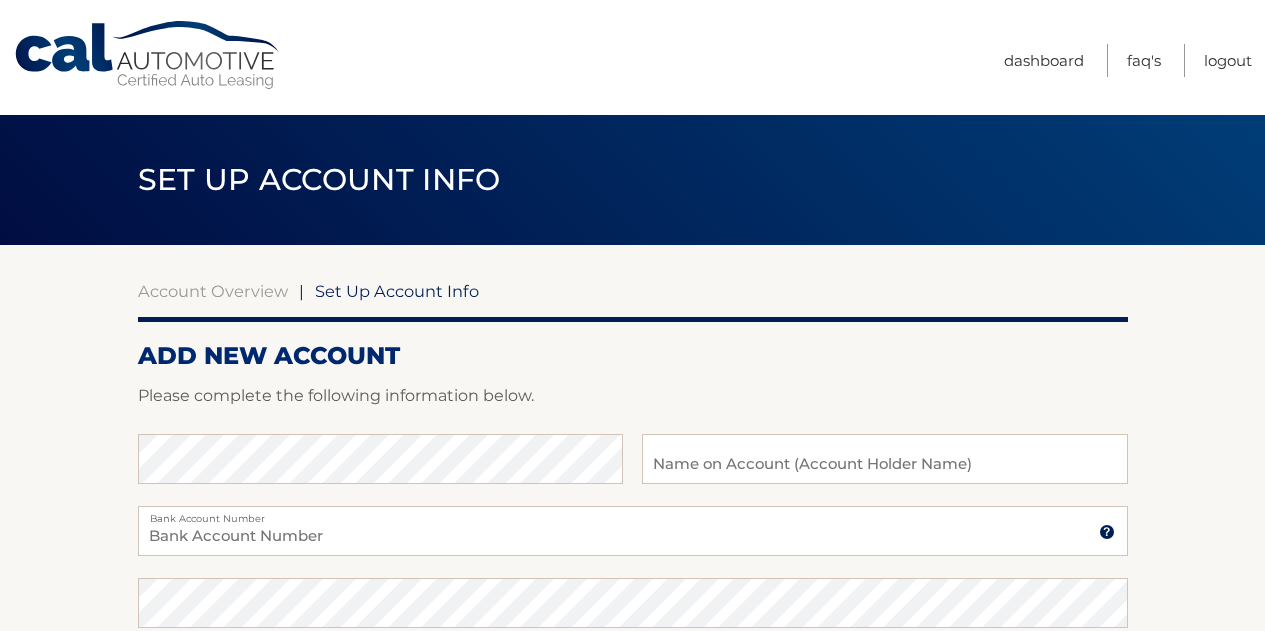 scroll, scrollTop: 0, scrollLeft: 0, axis: both 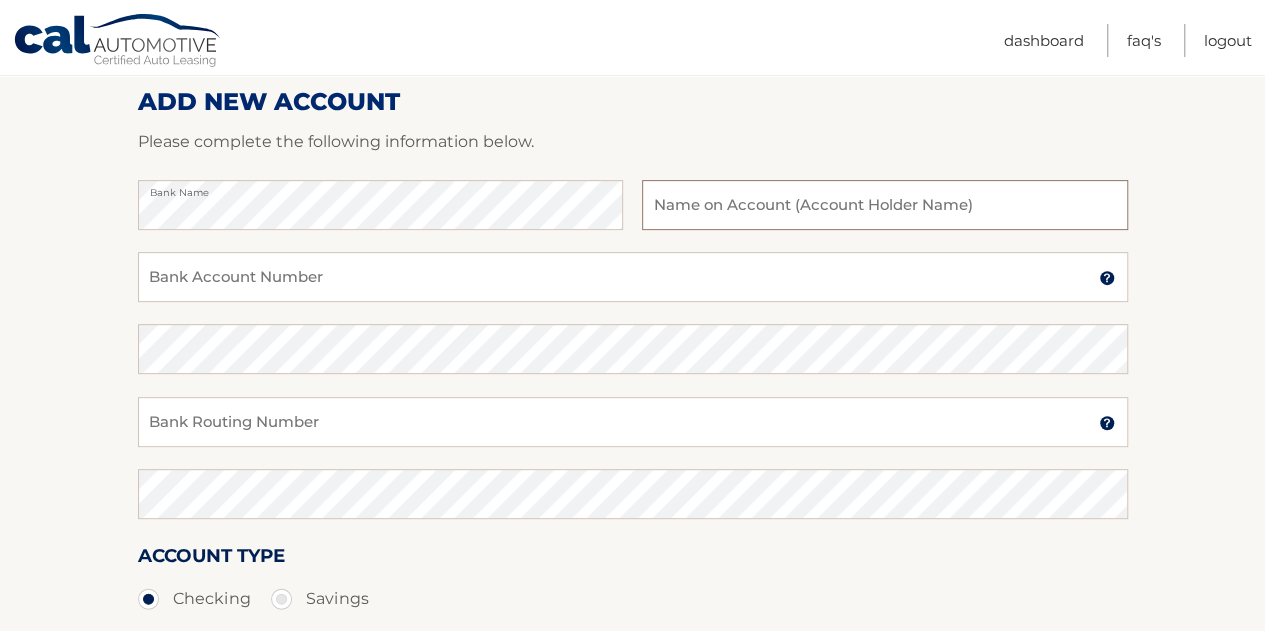 click at bounding box center [884, 205] 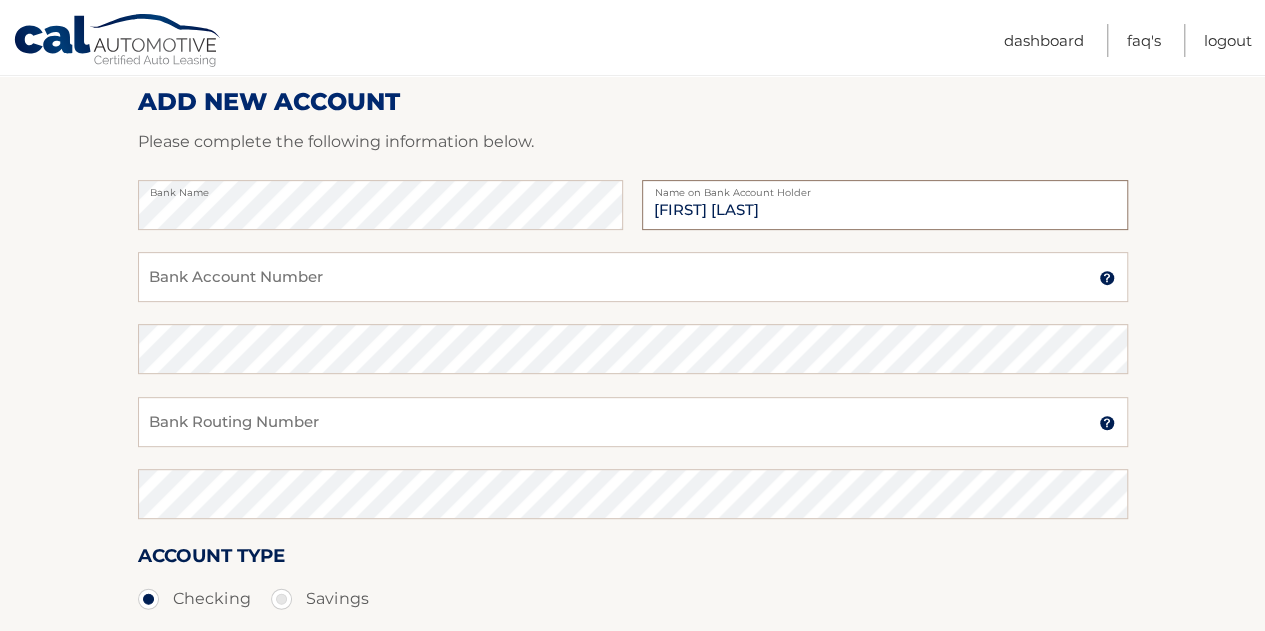 click on "[FIRST] [LAST]" at bounding box center [884, 205] 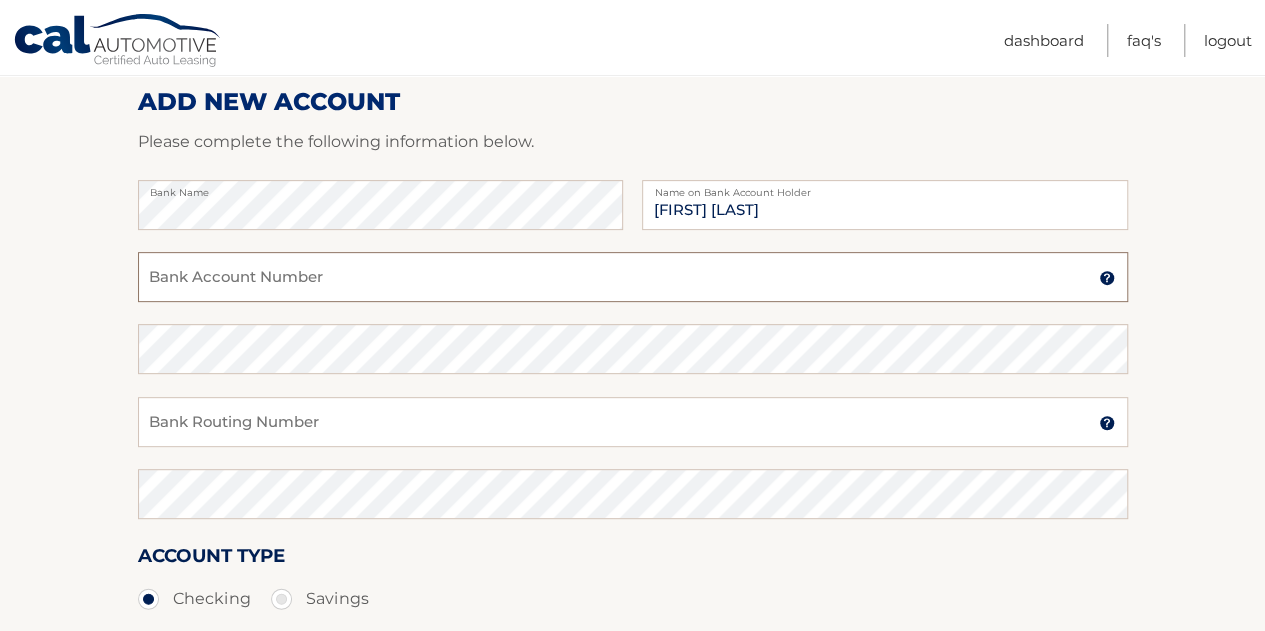 click on "Bank Account Number" at bounding box center [633, 277] 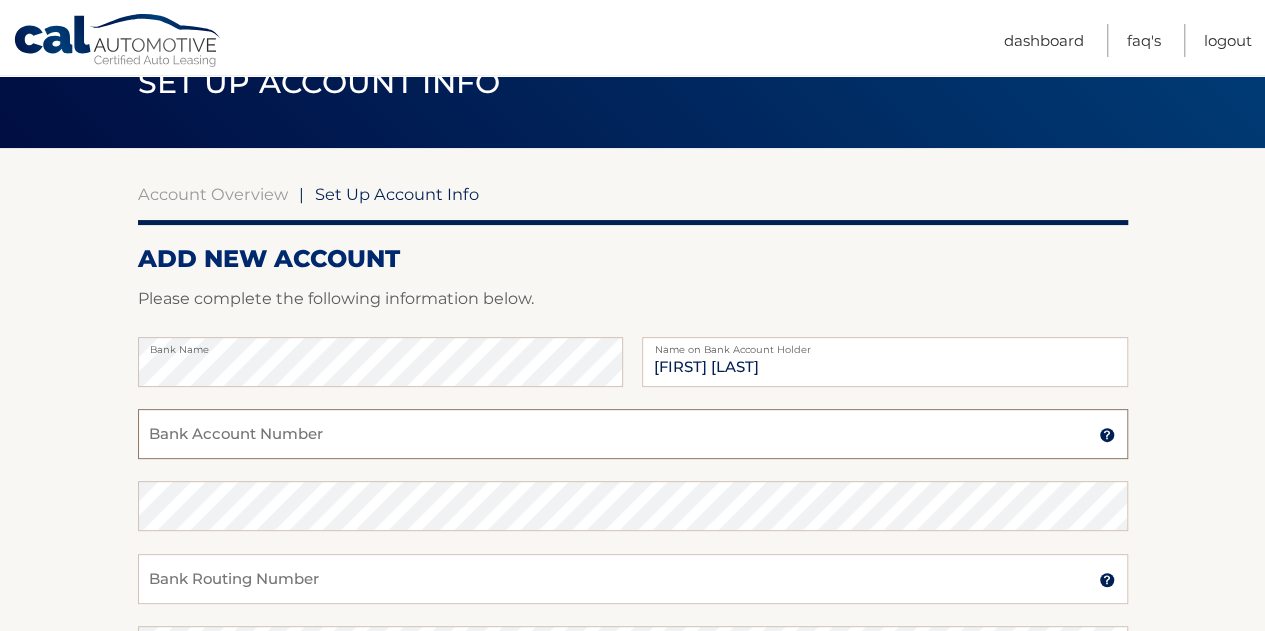 scroll, scrollTop: 86, scrollLeft: 0, axis: vertical 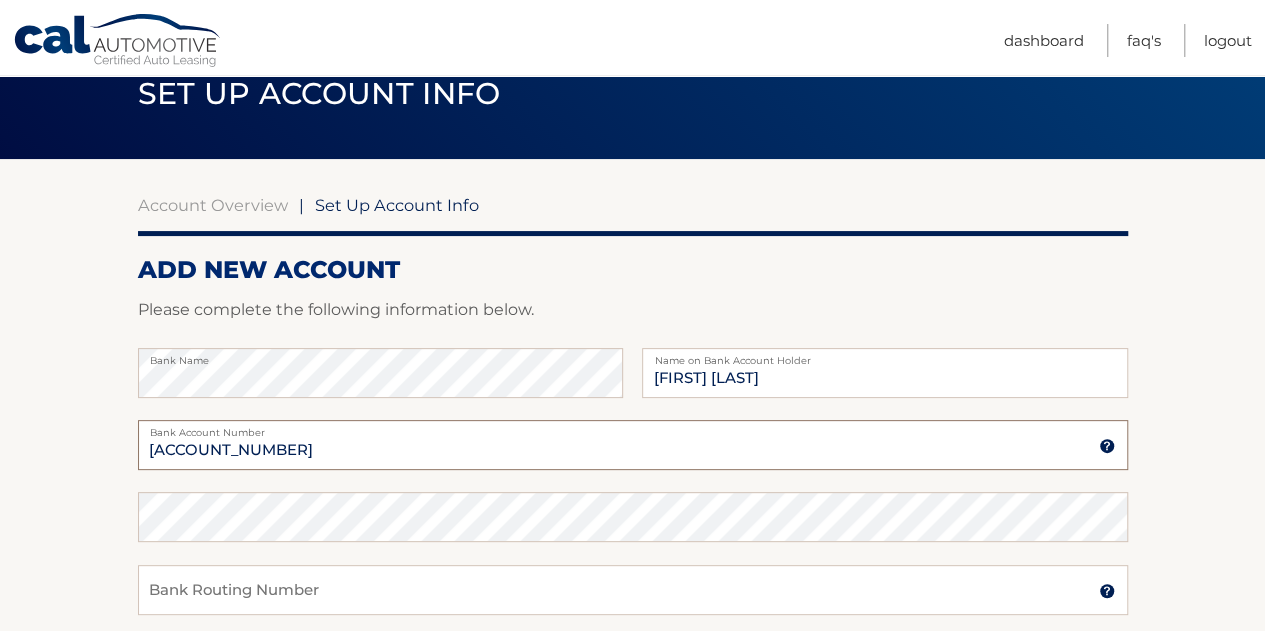 type on "[ACCOUNT_NUMBER]" 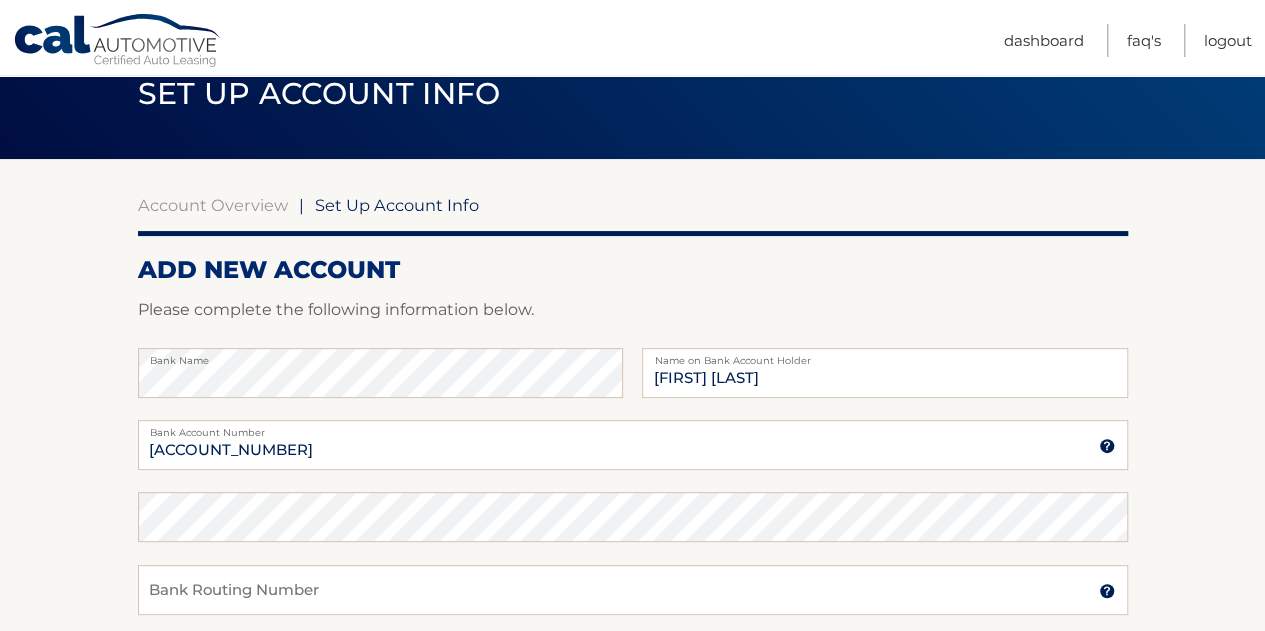 click on "Bank Routing Number
A 9-digit number at the lower left corner of a check. Contact Your bank if you need help." at bounding box center [633, 601] 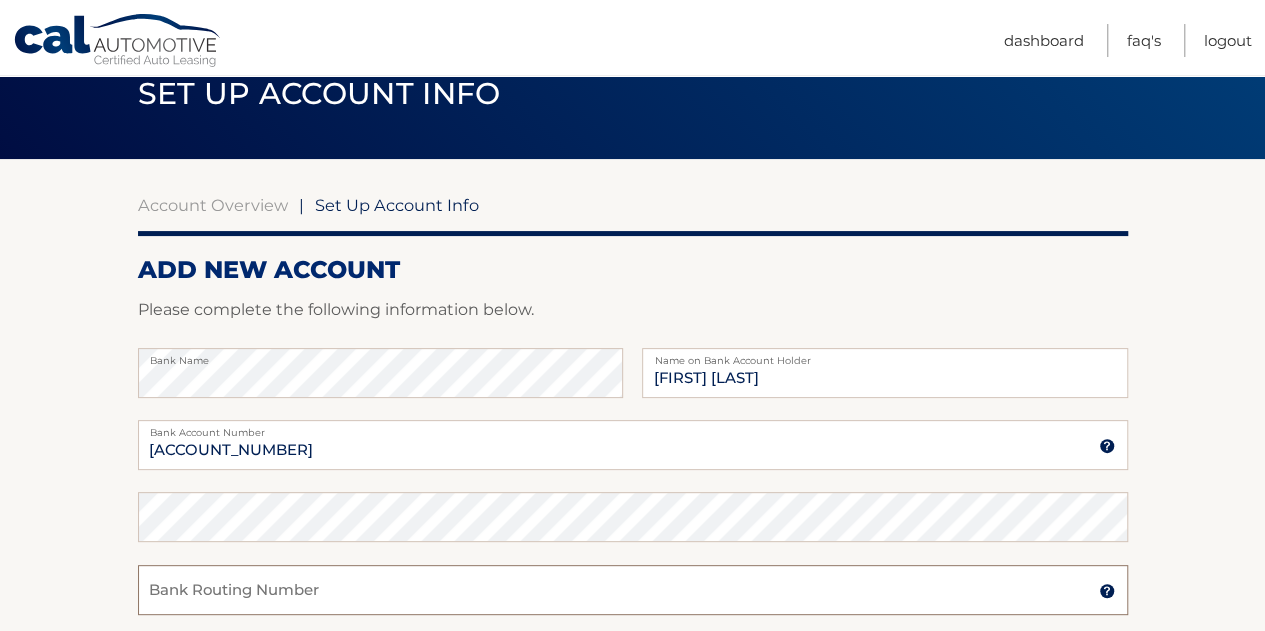 click on "Bank Routing Number" at bounding box center (633, 590) 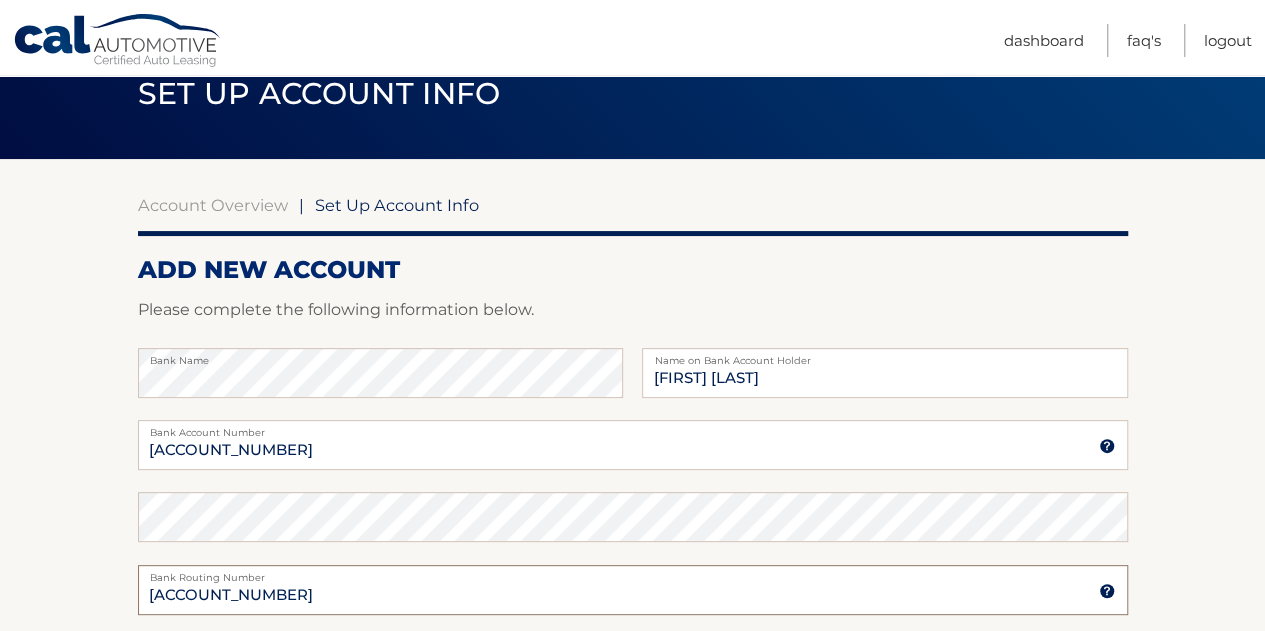 type on "[ACCOUNT_NUMBER]" 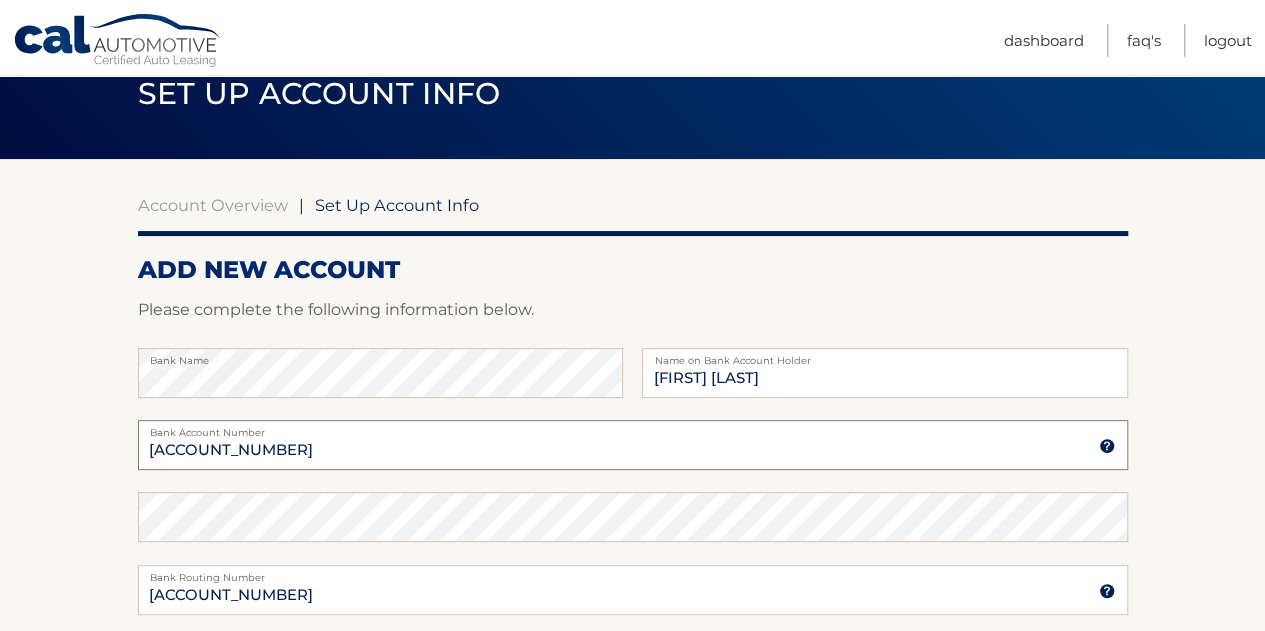 drag, startPoint x: 254, startPoint y: 445, endPoint x: 32, endPoint y: 440, distance: 222.0563 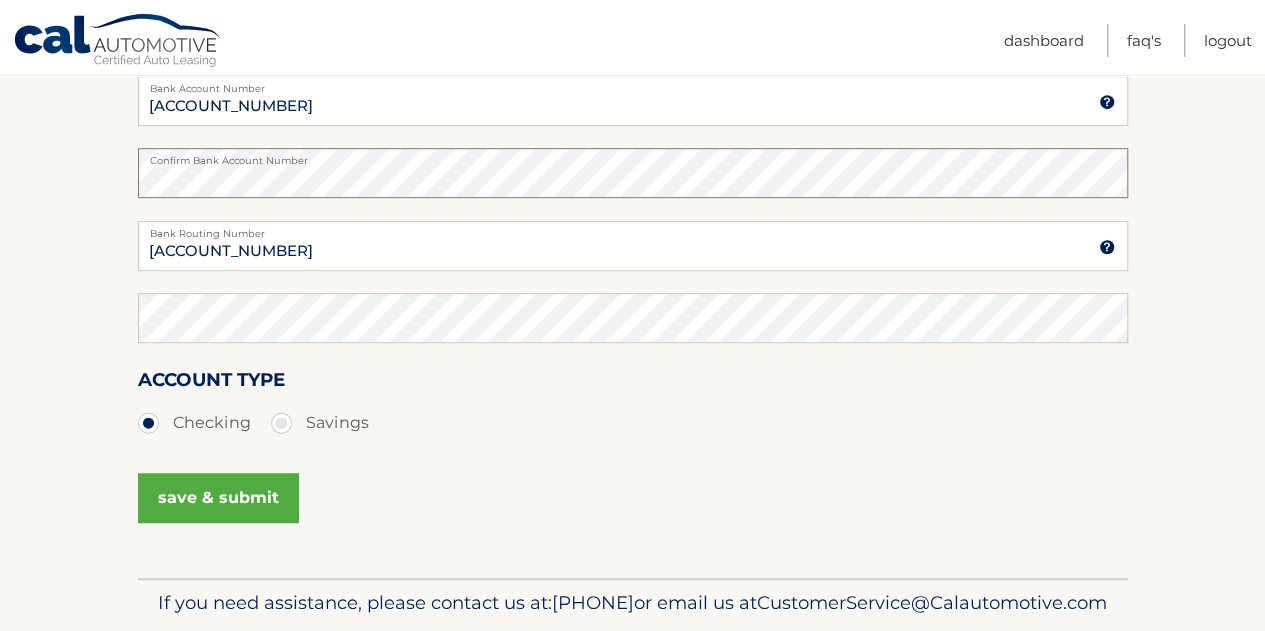 scroll, scrollTop: 428, scrollLeft: 0, axis: vertical 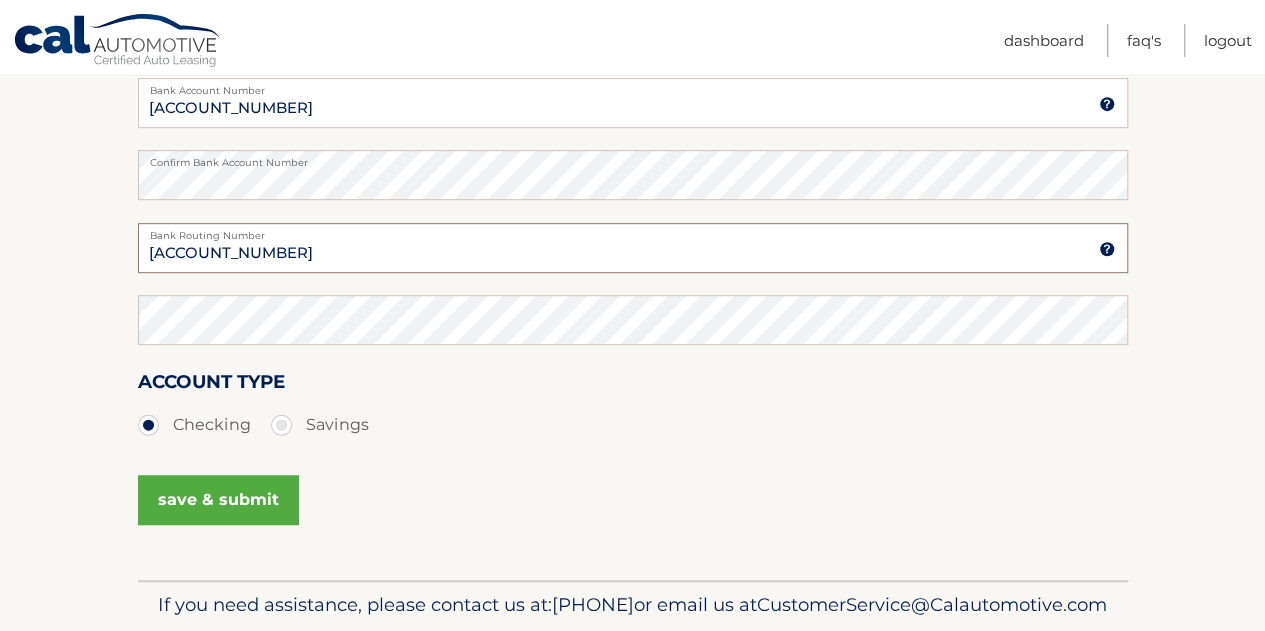 drag, startPoint x: 229, startPoint y: 258, endPoint x: 126, endPoint y: 215, distance: 111.61541 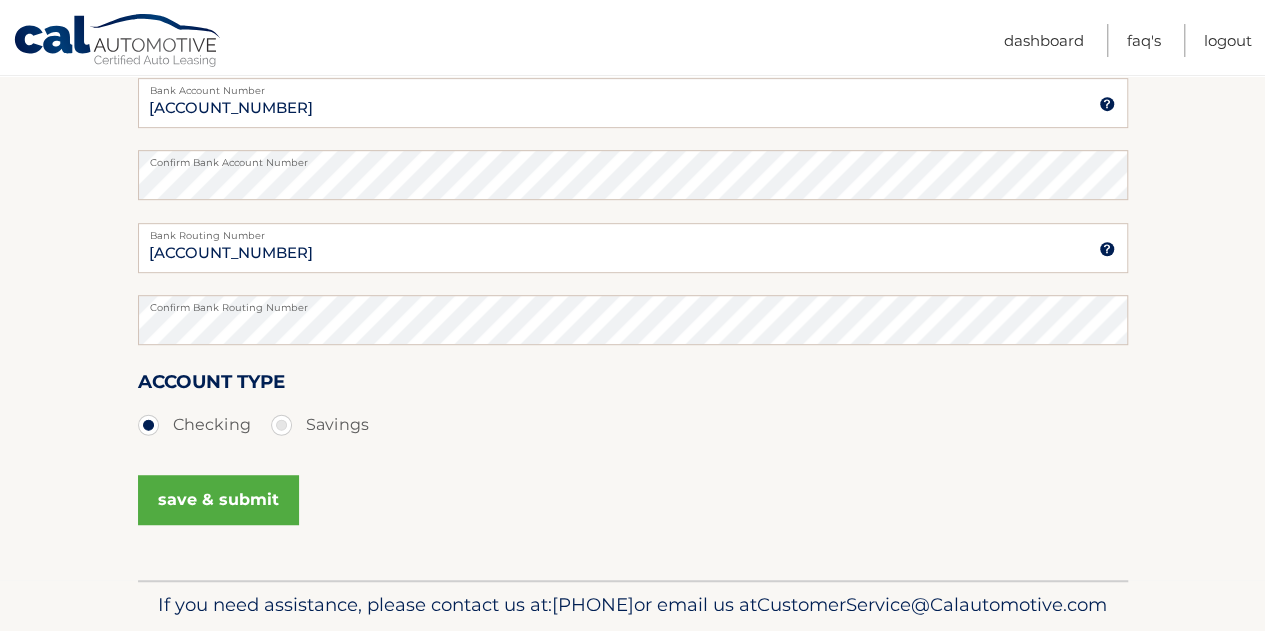 click on "save & submit" at bounding box center [218, 500] 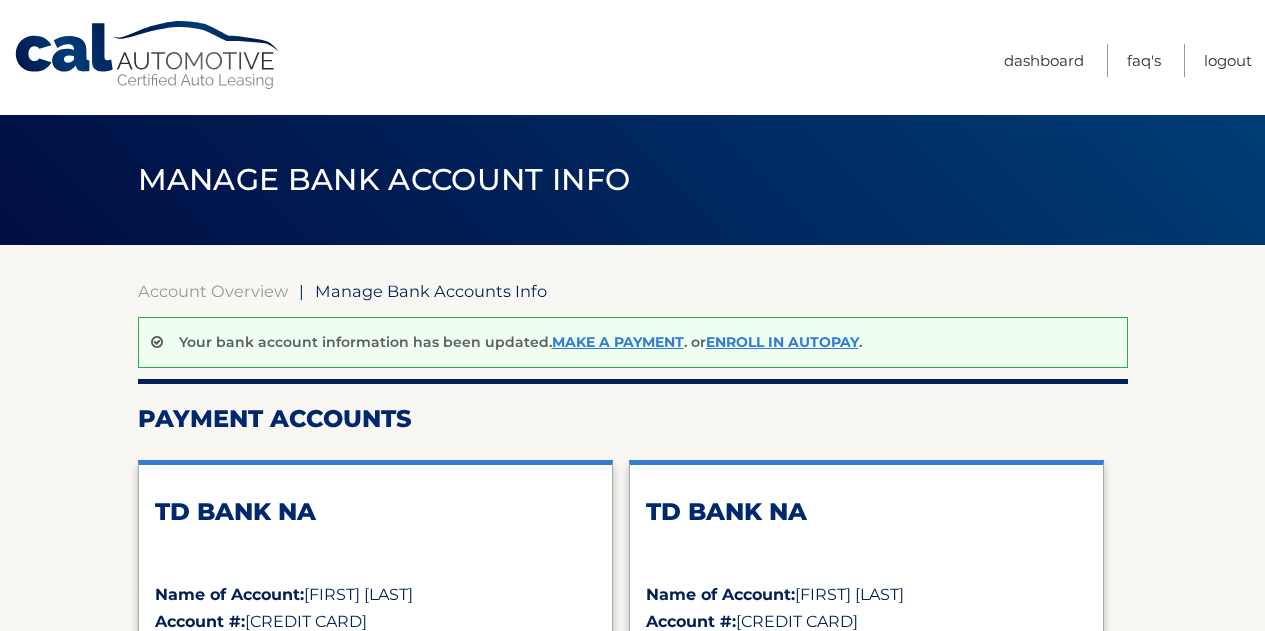 scroll, scrollTop: 0, scrollLeft: 0, axis: both 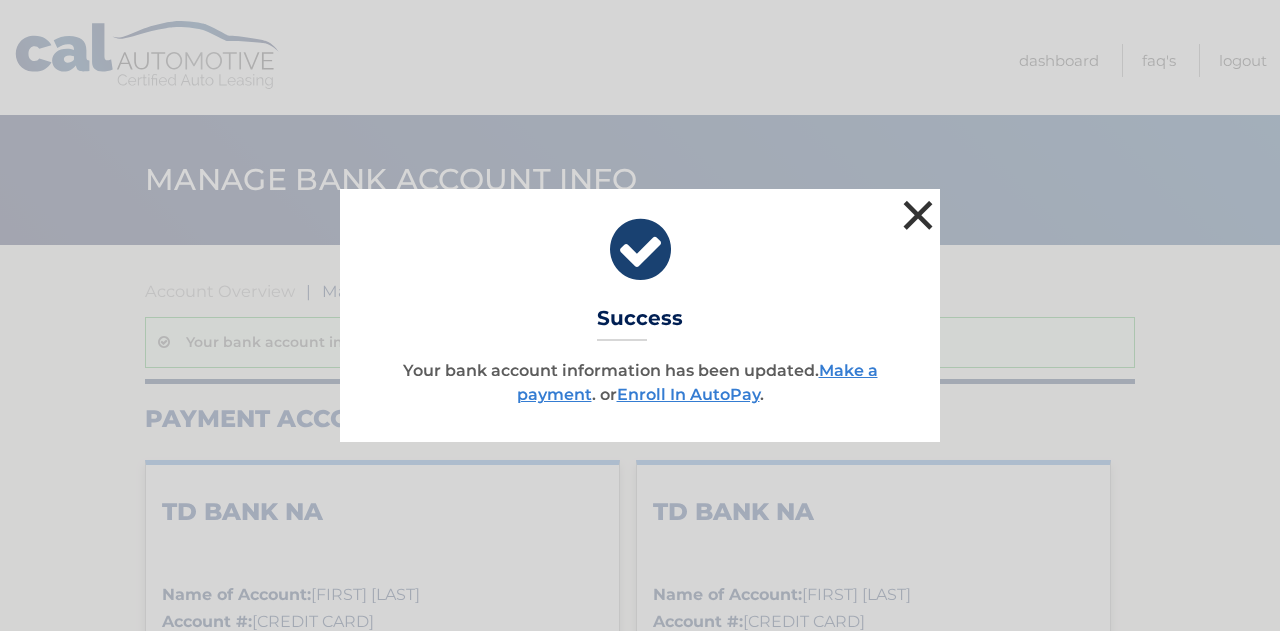 click on "×" at bounding box center [918, 215] 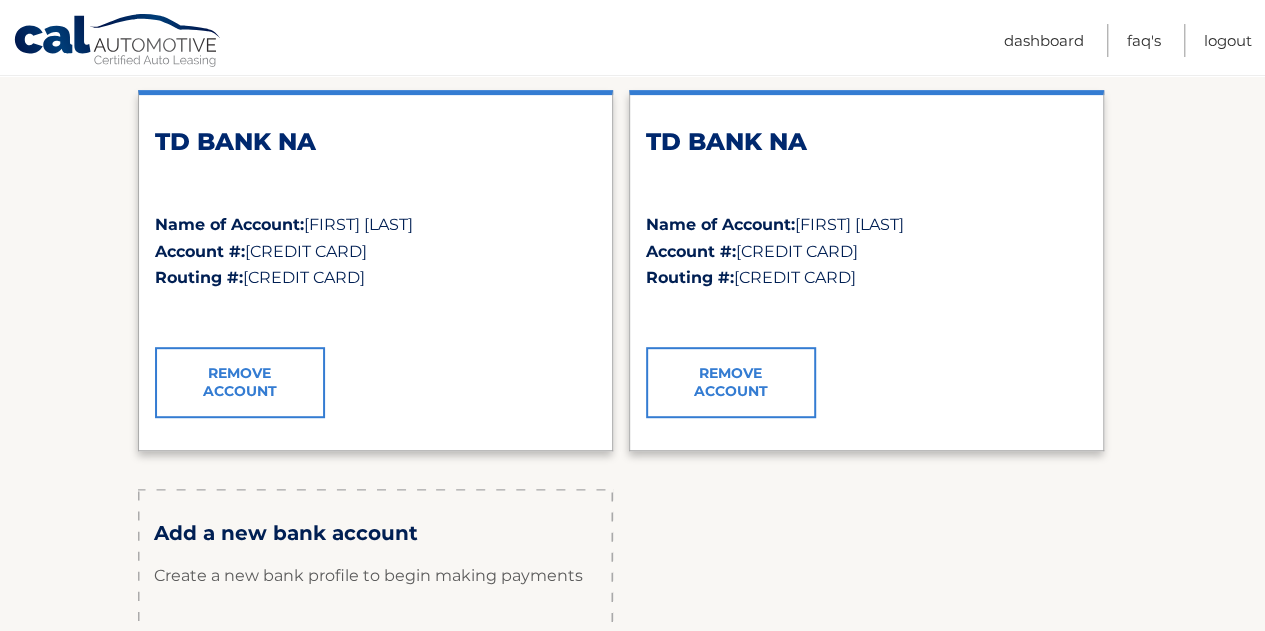 scroll, scrollTop: 360, scrollLeft: 0, axis: vertical 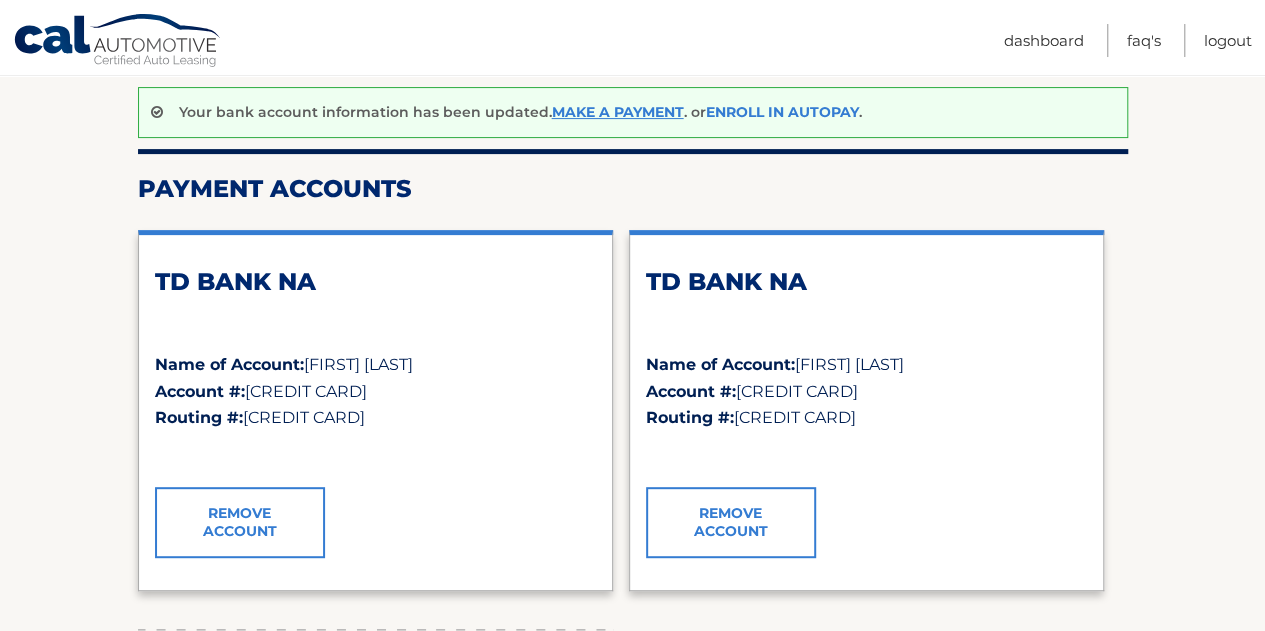 click on "Enroll In AutoPay" at bounding box center (782, 112) 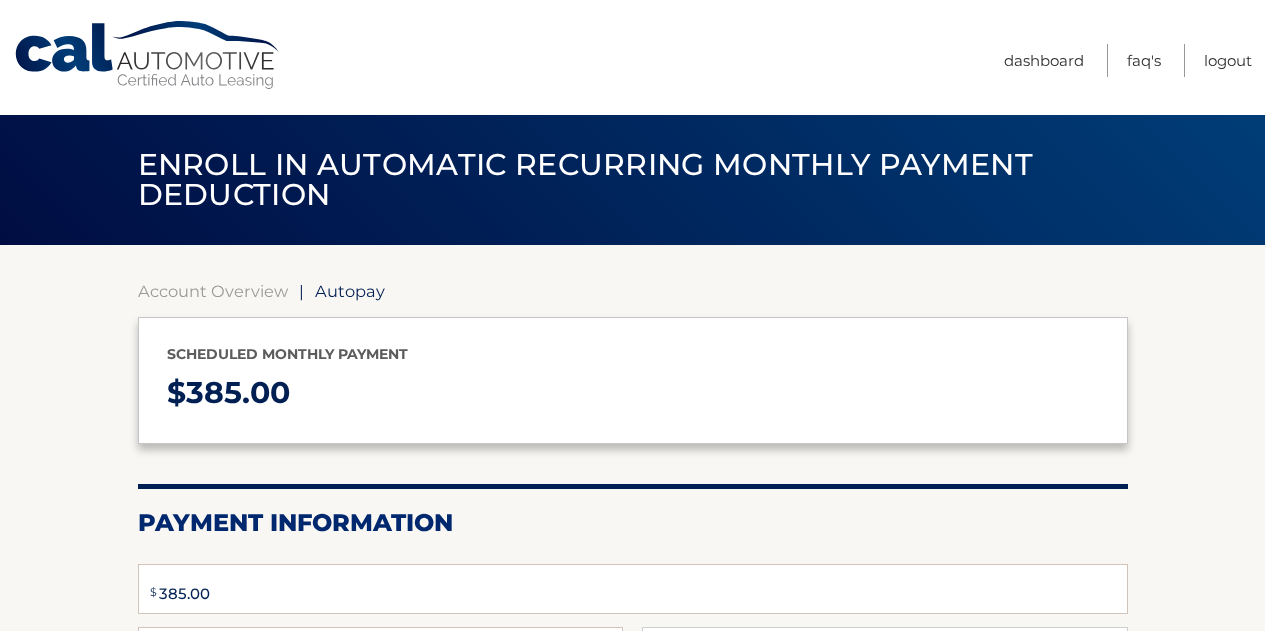 scroll, scrollTop: 0, scrollLeft: 0, axis: both 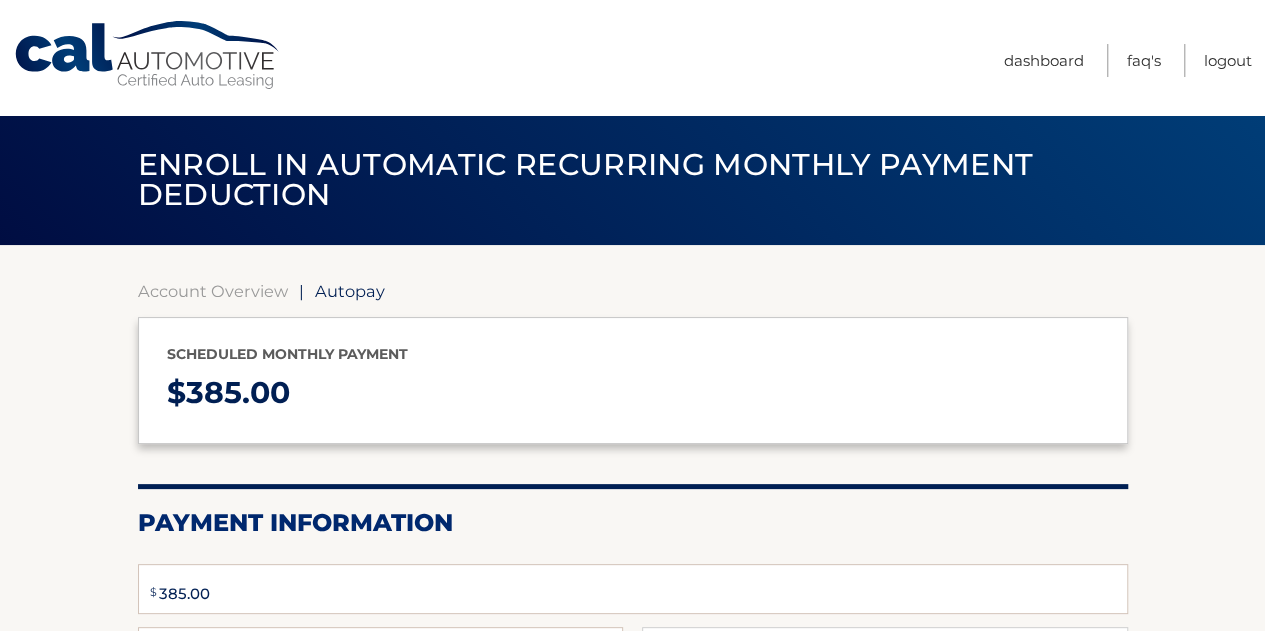 type on "385.00" 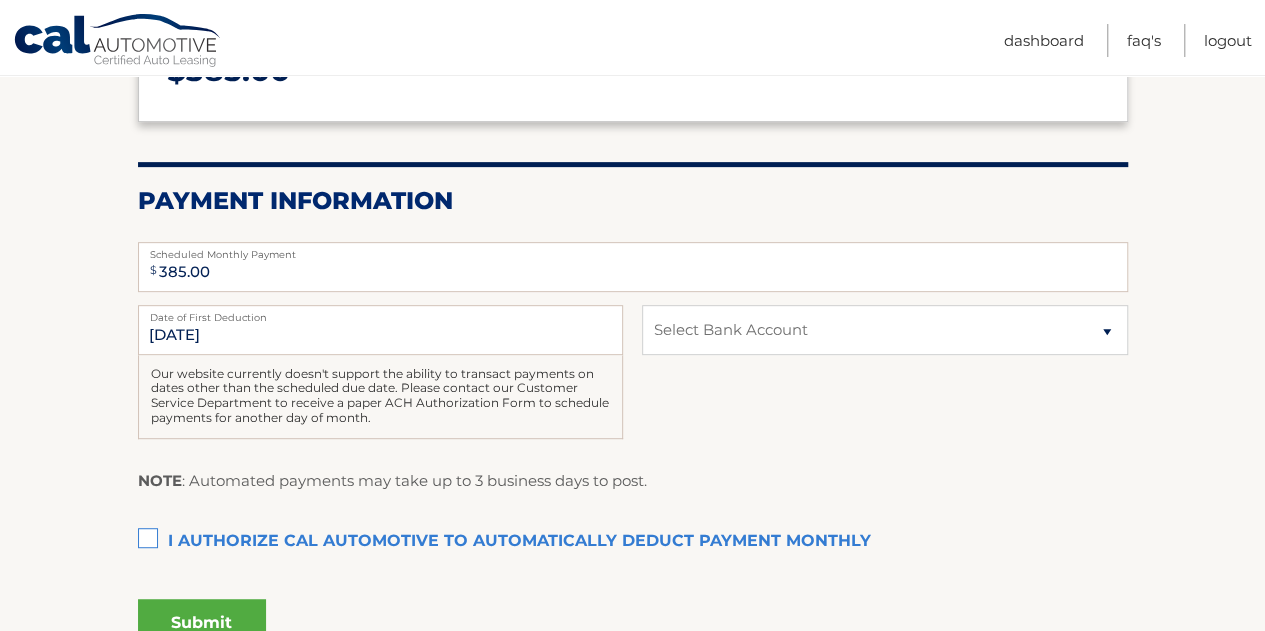 scroll, scrollTop: 320, scrollLeft: 0, axis: vertical 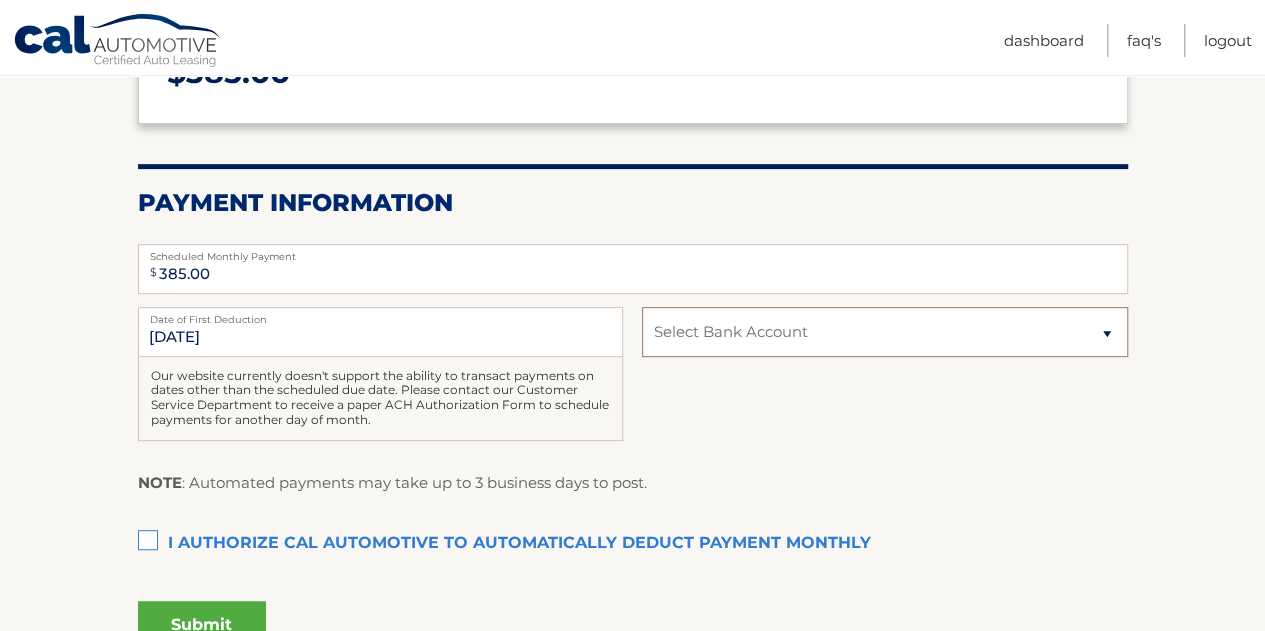click on "Select Bank Account
Checking TD BANK NA *****7655 Checking TD BANK NA *****7655" at bounding box center [884, 332] 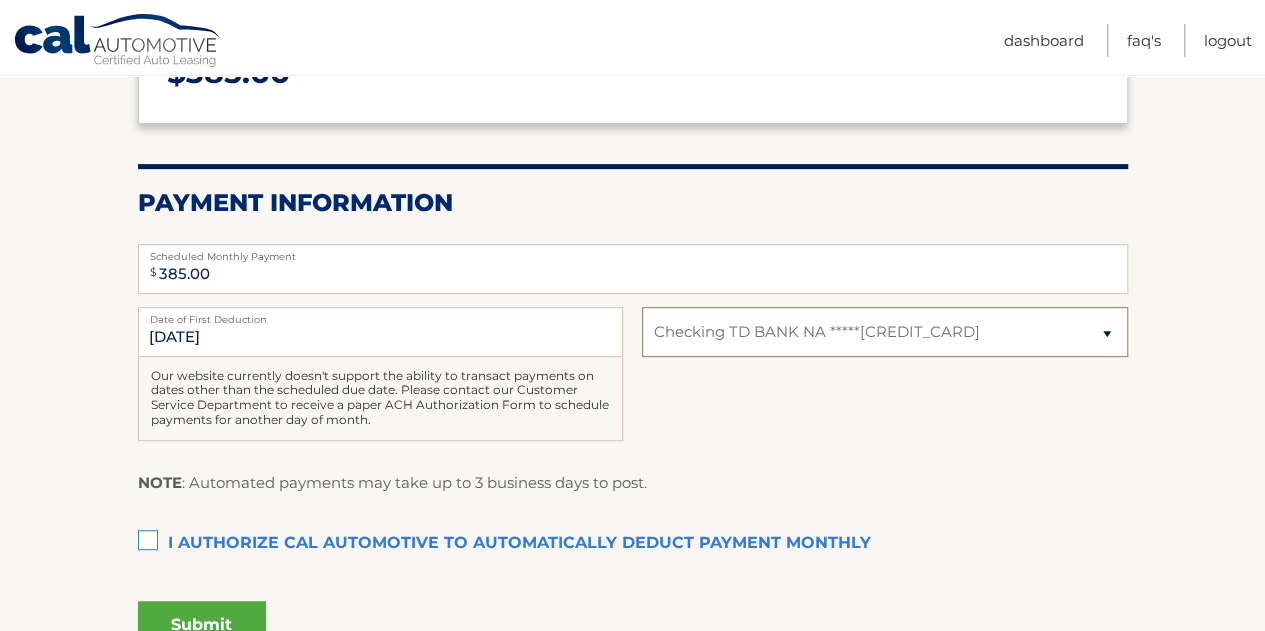 click on "Select Bank Account
Checking TD BANK NA *****7655 Checking TD BANK NA *****7655" at bounding box center (884, 332) 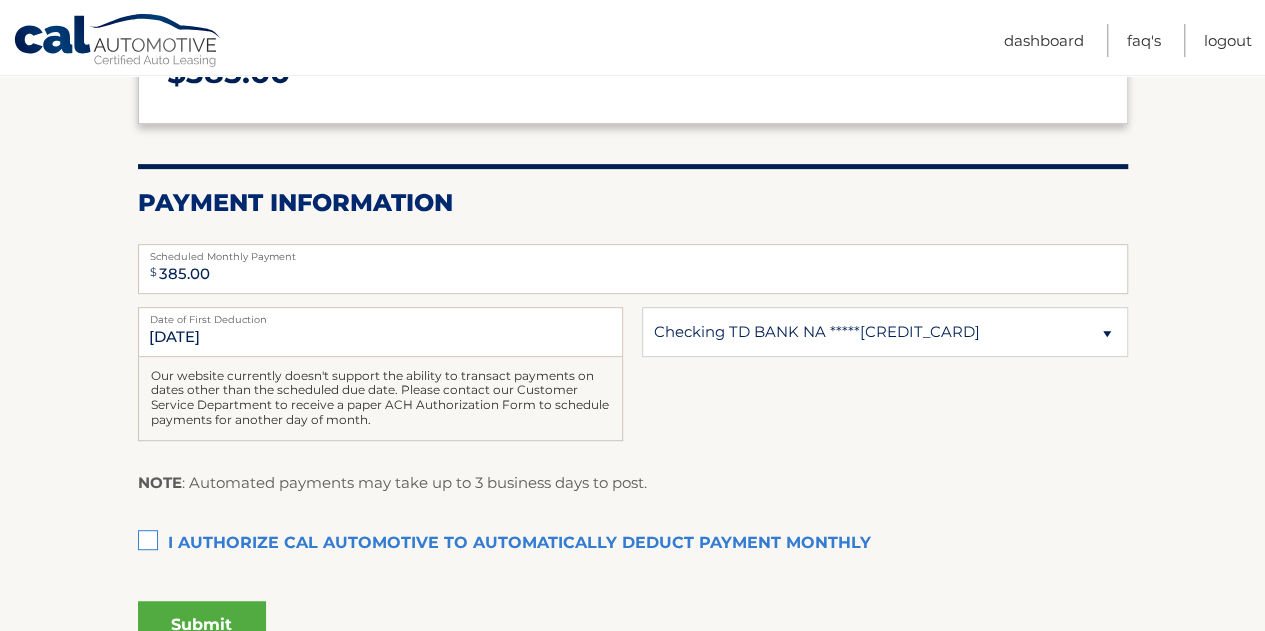 click on "I authorize cal automotive to automatically deduct payment monthly
This checkbox must be checked" at bounding box center [633, 544] 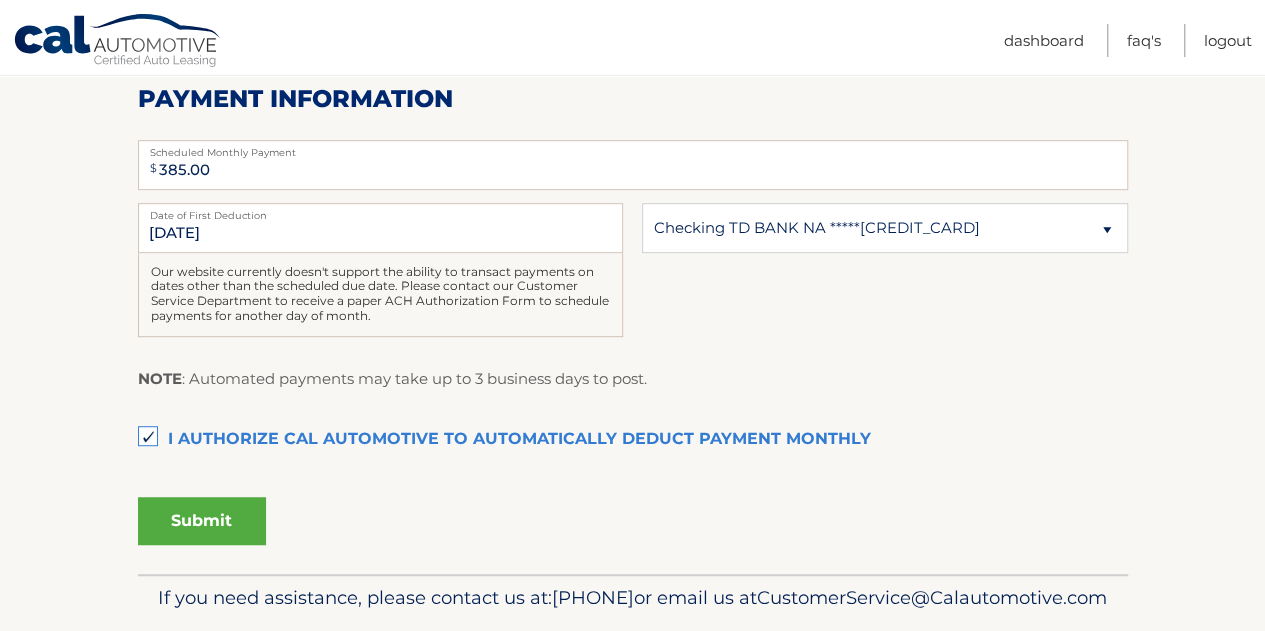 scroll, scrollTop: 420, scrollLeft: 0, axis: vertical 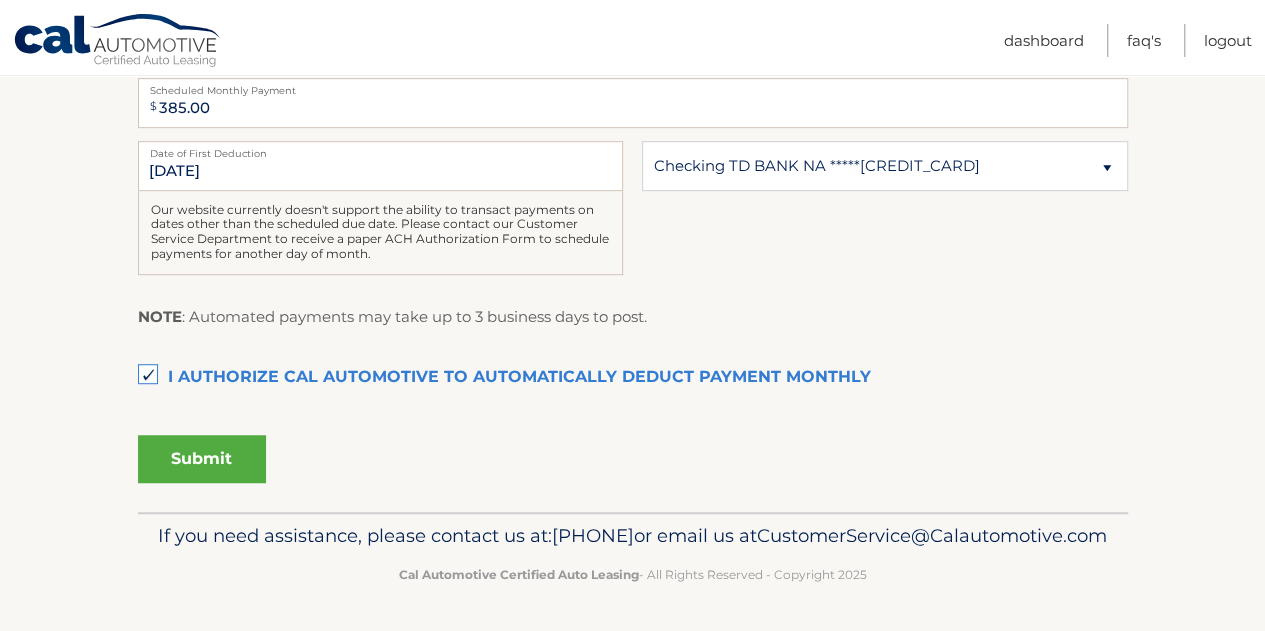 click on "Submit" at bounding box center (633, 466) 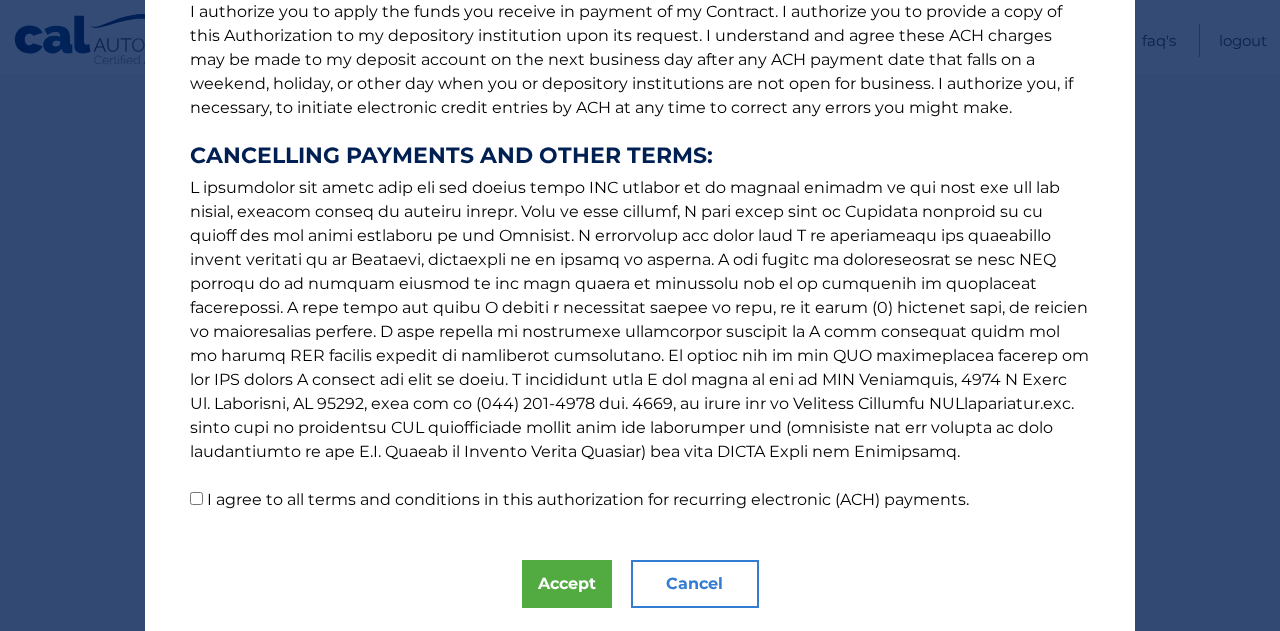 scroll, scrollTop: 337, scrollLeft: 0, axis: vertical 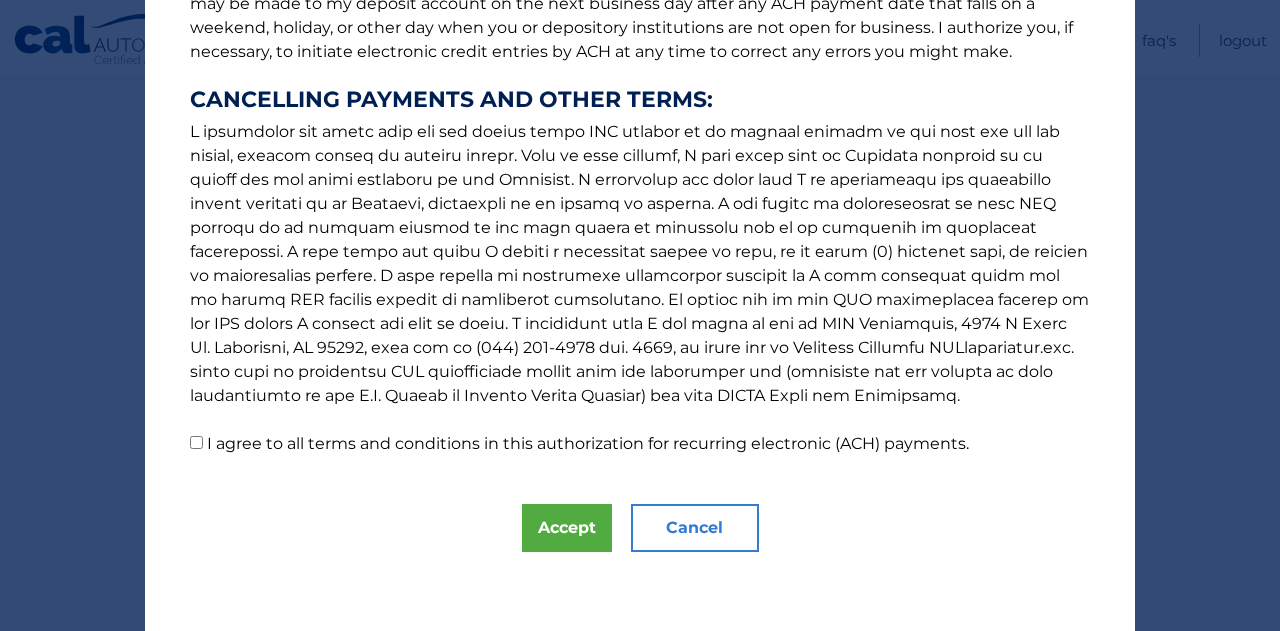 click on "I agree to all terms and conditions in this authorization for recurring electronic (ACH) payments." at bounding box center (196, 442) 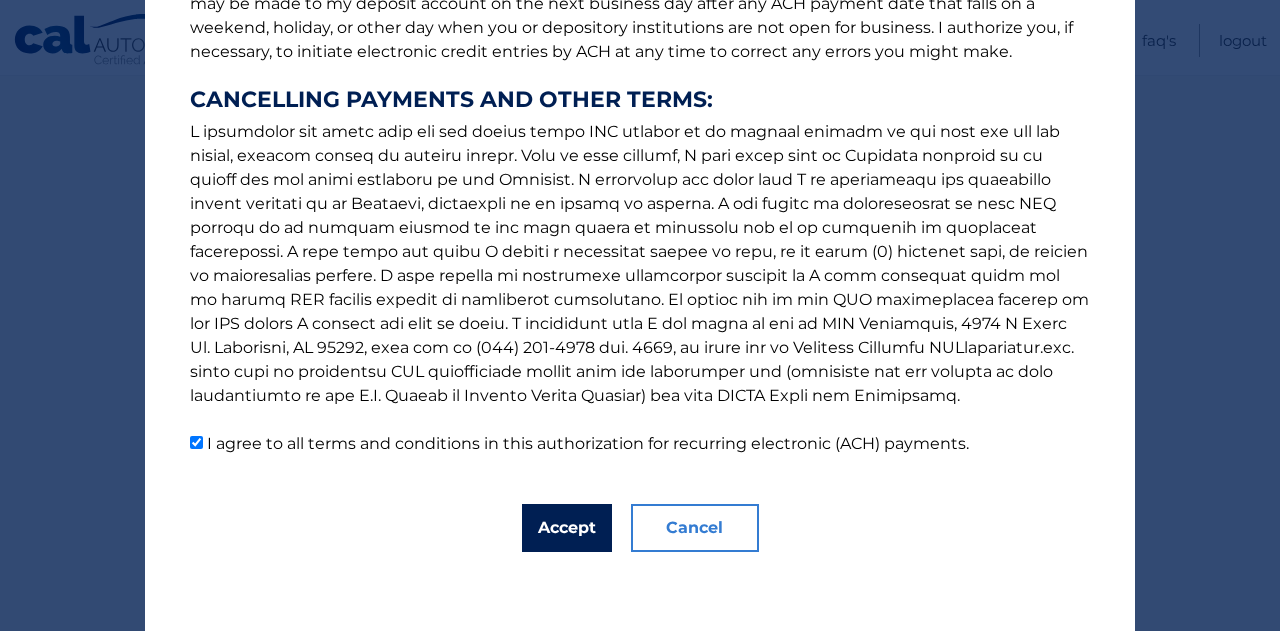 click on "Accept" at bounding box center (567, 528) 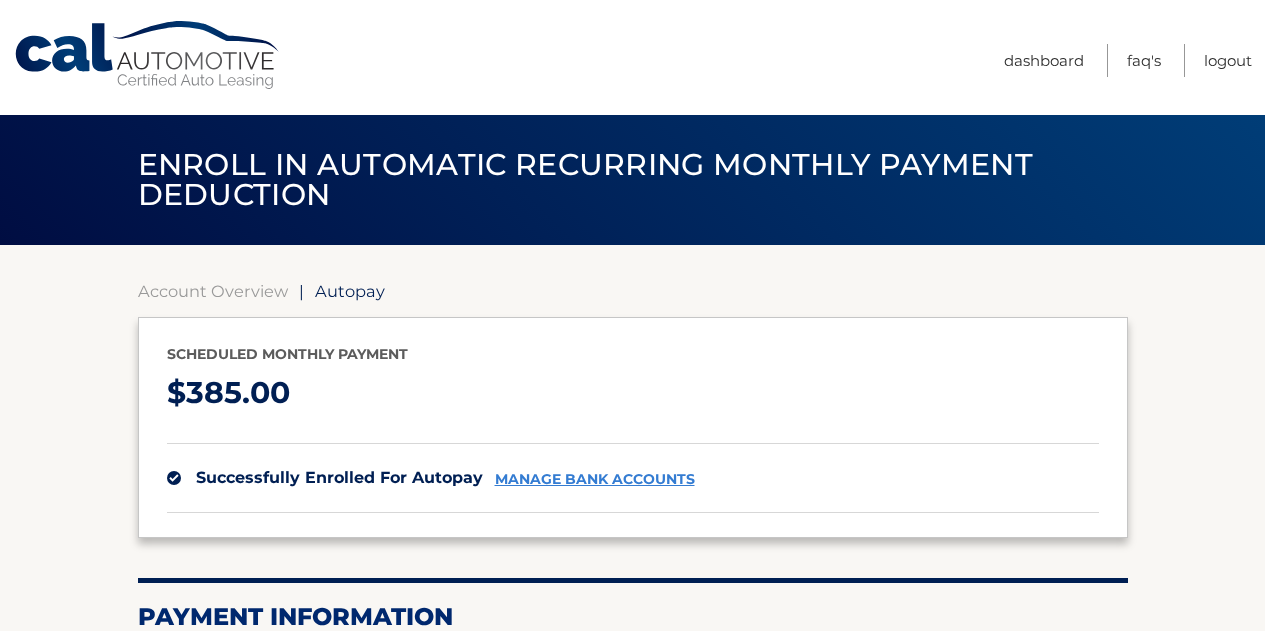 scroll, scrollTop: 0, scrollLeft: 0, axis: both 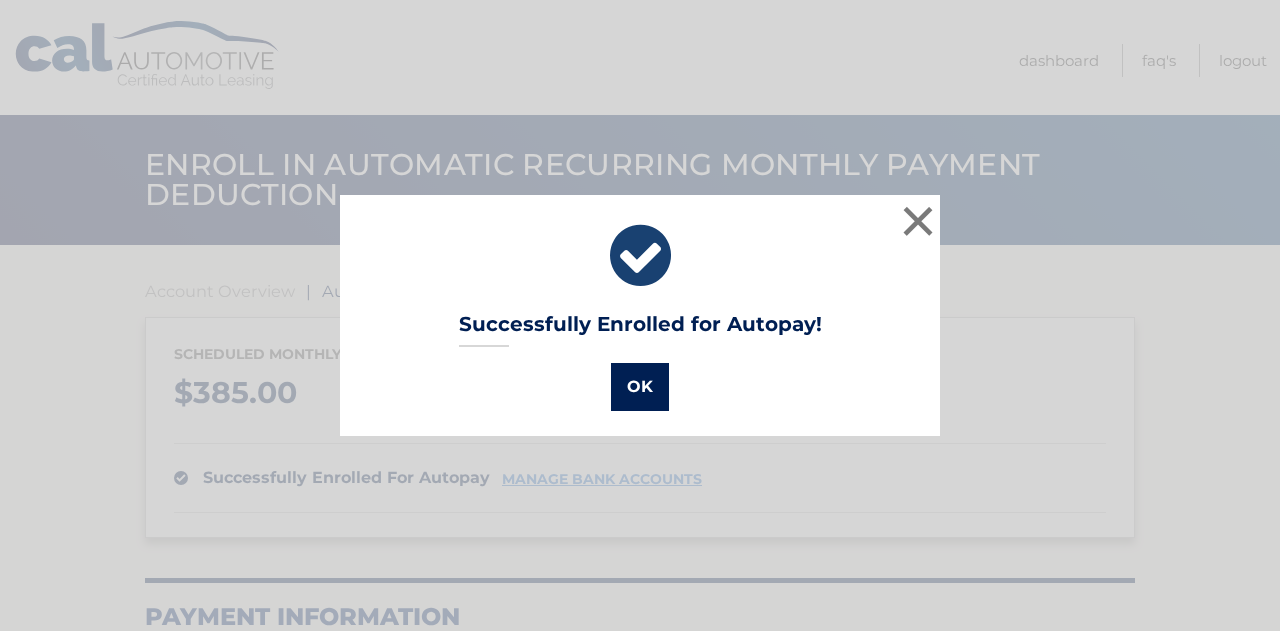 click on "OK" at bounding box center (640, 387) 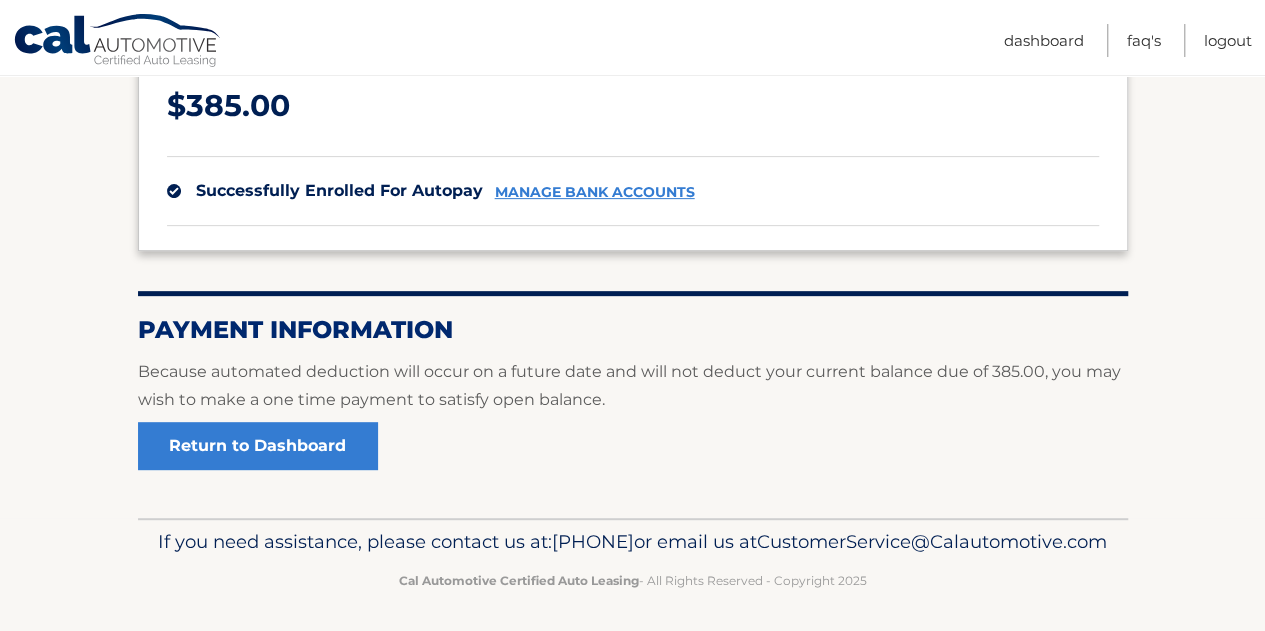 scroll, scrollTop: 324, scrollLeft: 0, axis: vertical 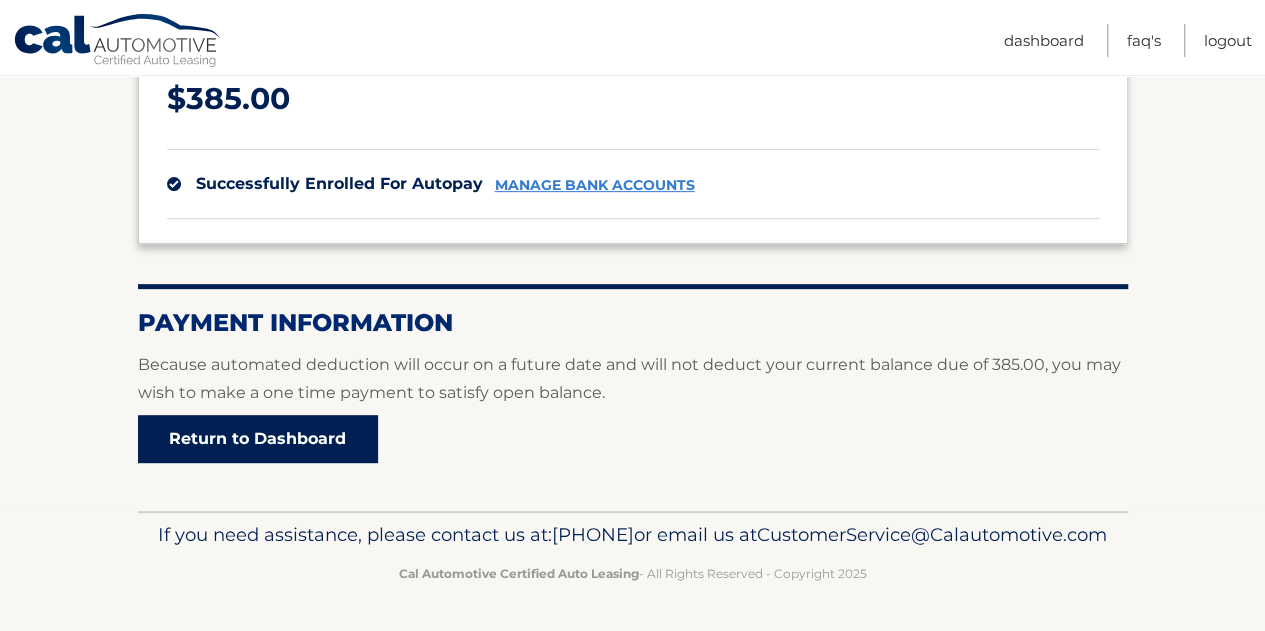 click on "Return to Dashboard" at bounding box center [258, 439] 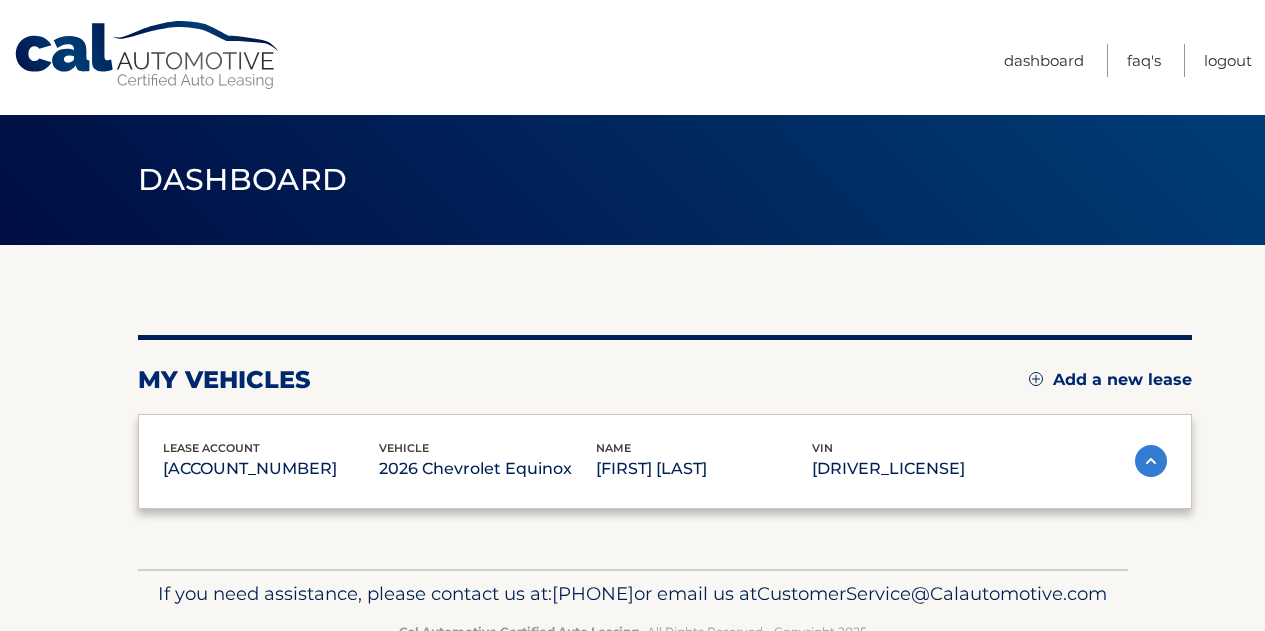scroll, scrollTop: 0, scrollLeft: 0, axis: both 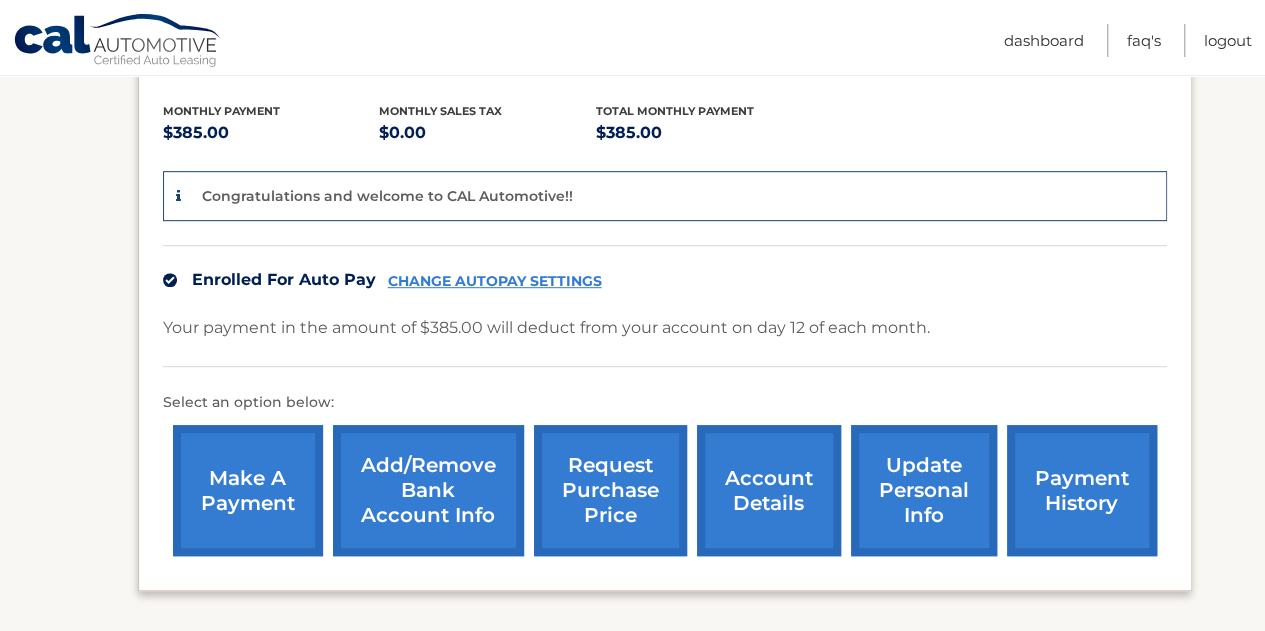 click on "account details" at bounding box center [769, 490] 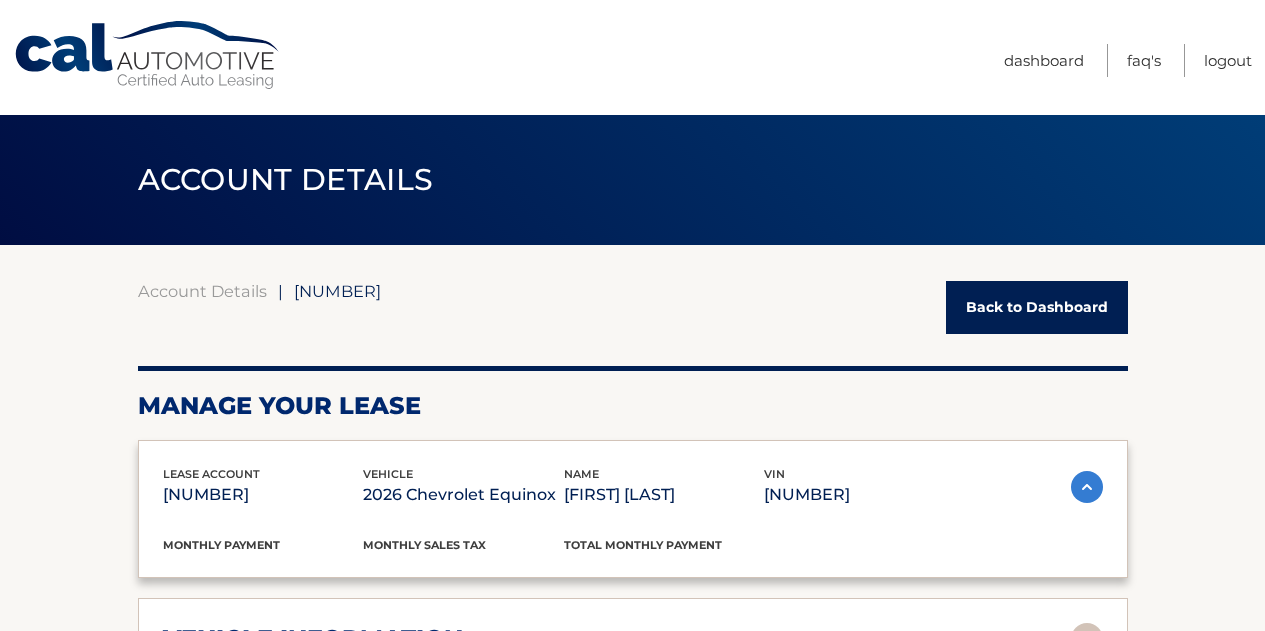 scroll, scrollTop: 0, scrollLeft: 0, axis: both 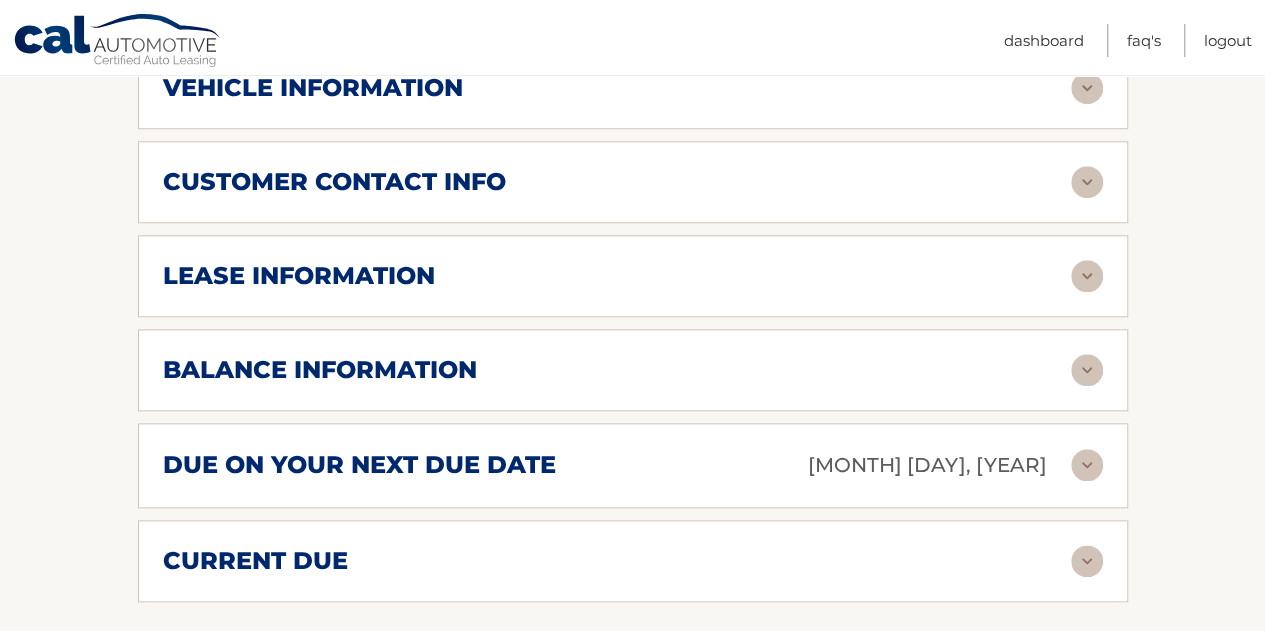click at bounding box center [1087, 465] 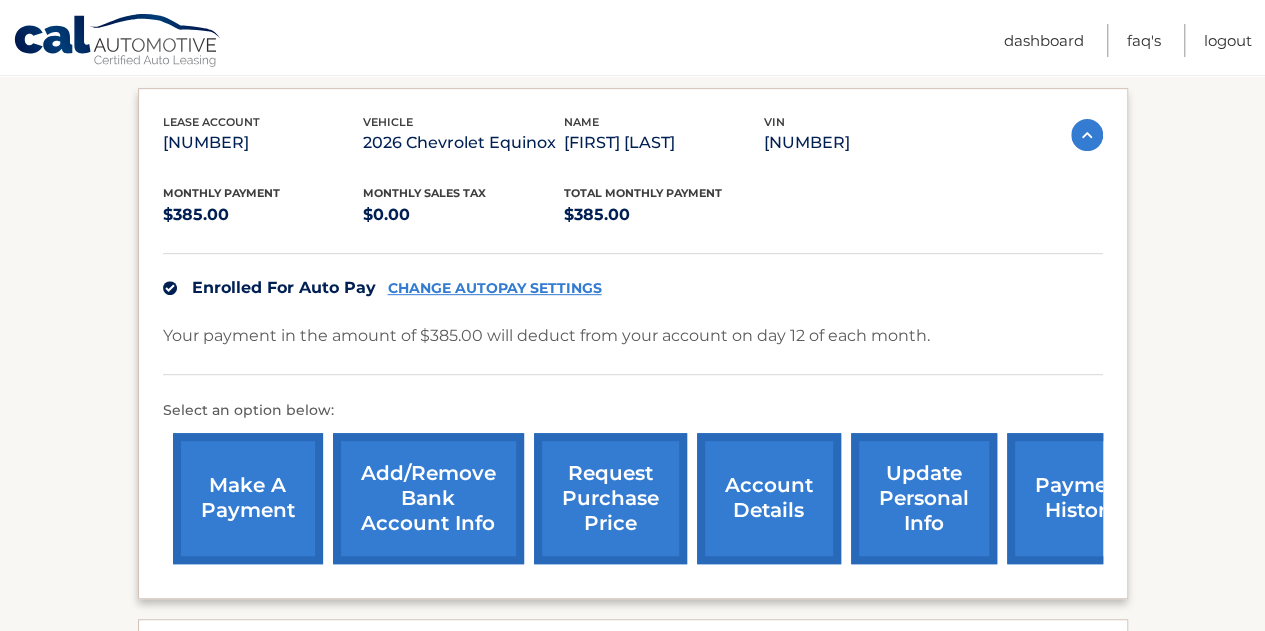 scroll, scrollTop: 355, scrollLeft: 0, axis: vertical 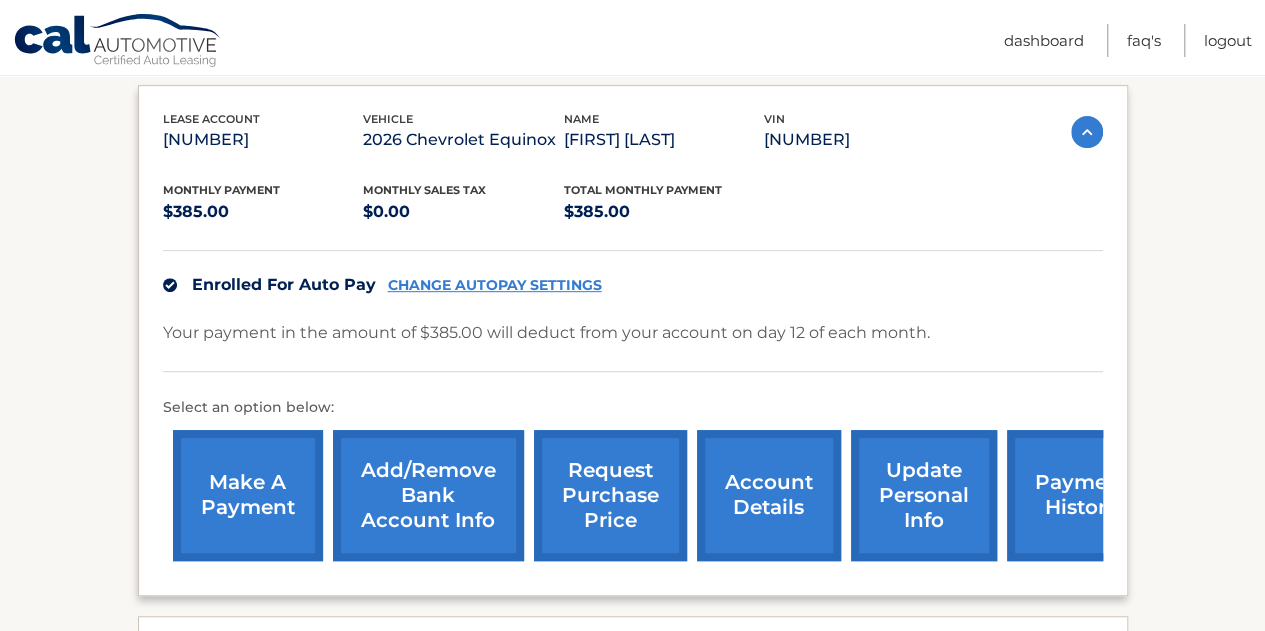 click on "CHANGE AUTOPAY SETTINGS" at bounding box center (495, 285) 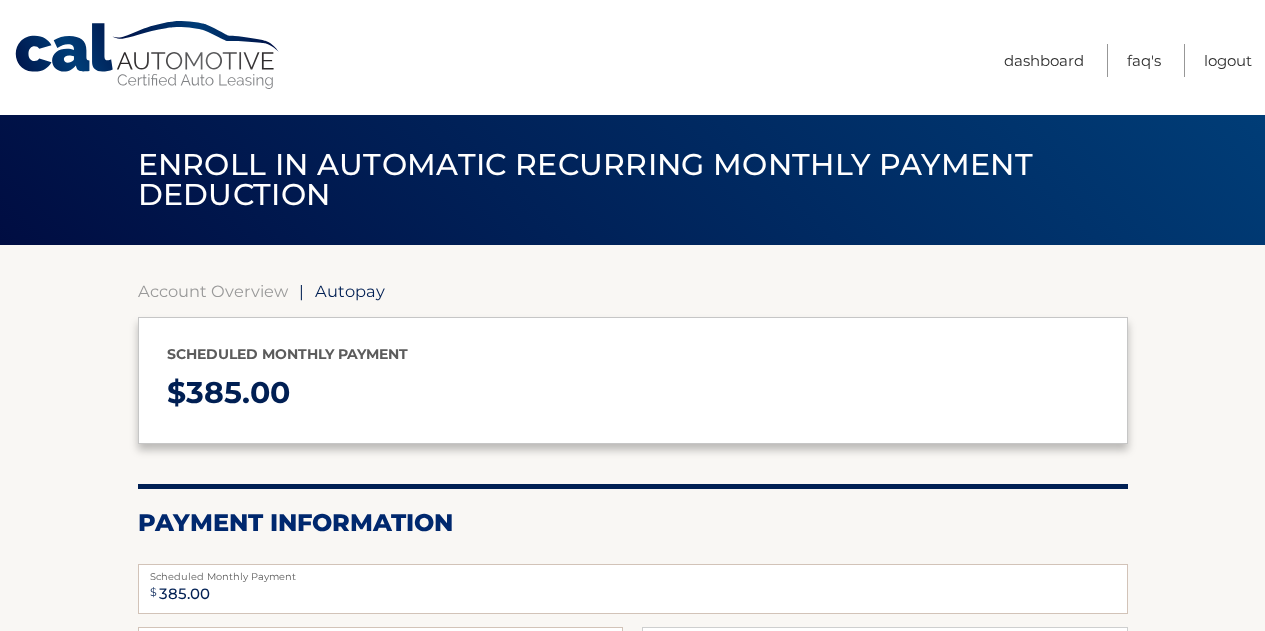scroll, scrollTop: 0, scrollLeft: 0, axis: both 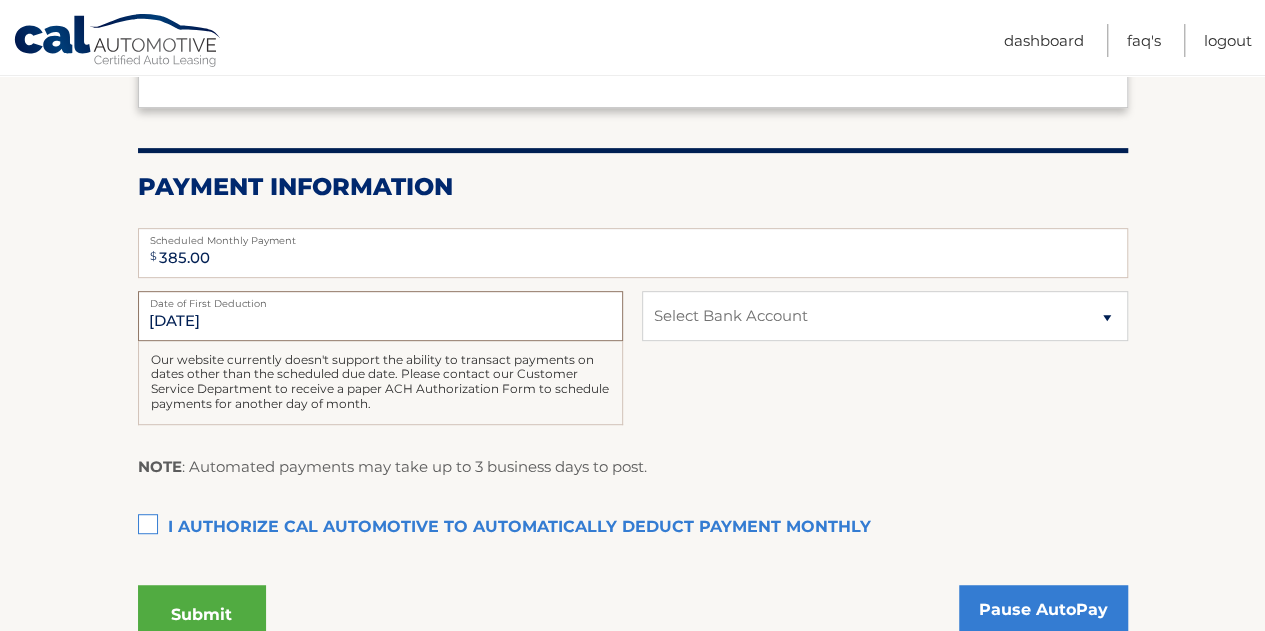 click on "[DATE]" at bounding box center [380, 316] 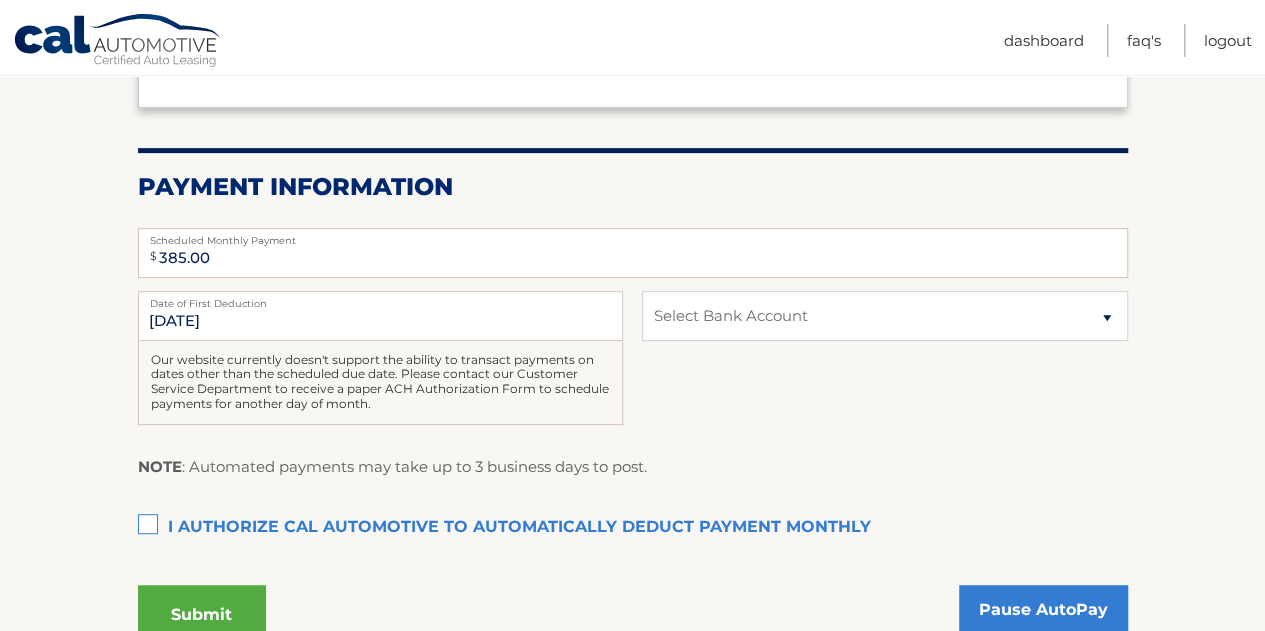 drag, startPoint x: 425, startPoint y: 358, endPoint x: 261, endPoint y: 436, distance: 181.60396 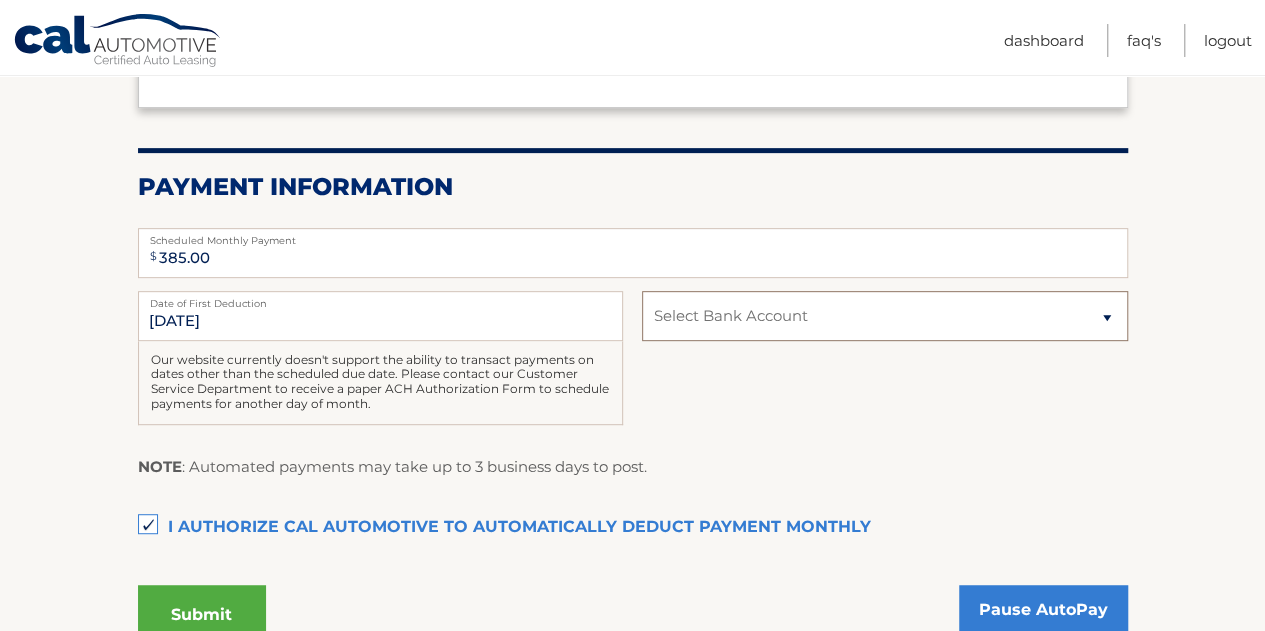 click on "Select Bank Account
Checking TD BANK NA *****7655 Checking TD BANK NA *****7655" at bounding box center (884, 316) 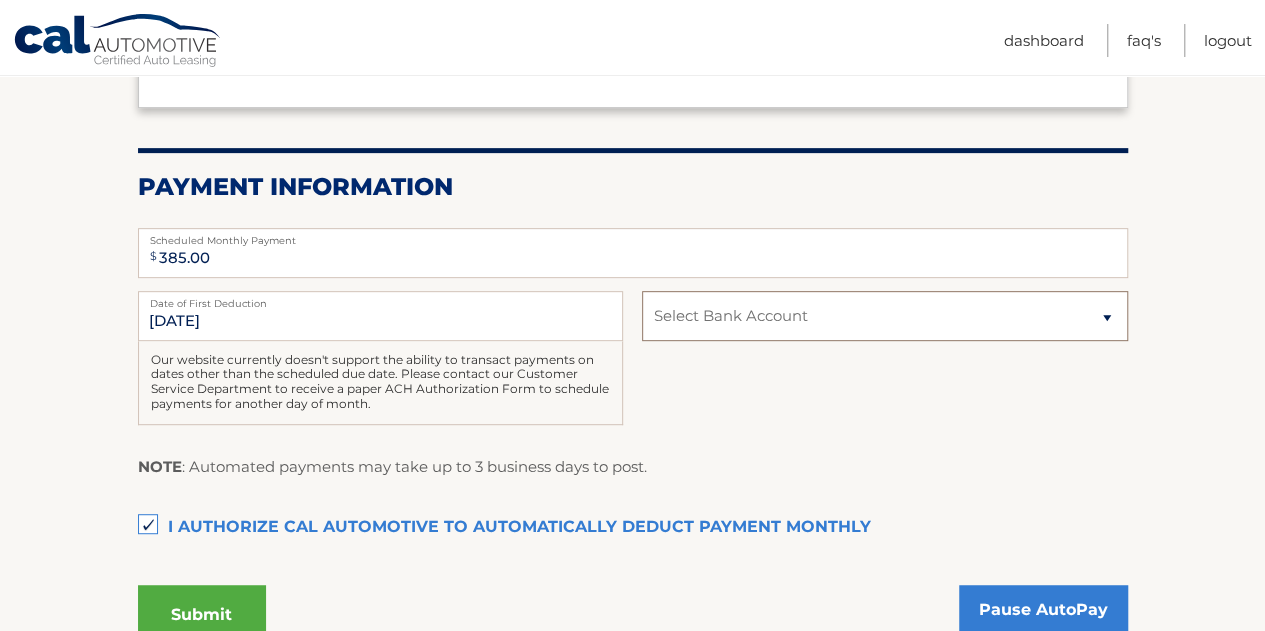 select on "NTYzOWNiMjUtOWM5OS00MTFiLTg1YTUtMzg5Zjk3ZDgwNDA1" 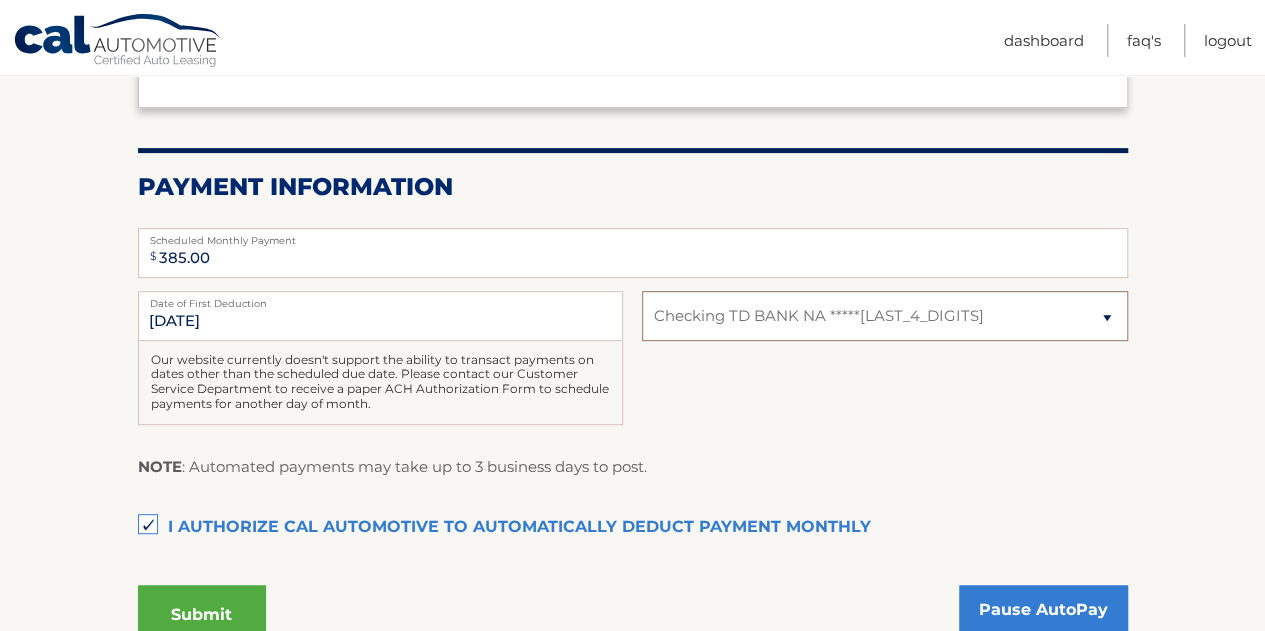 click on "Select Bank Account
Checking TD BANK NA *****7655 Checking TD BANK NA *****7655" at bounding box center (884, 316) 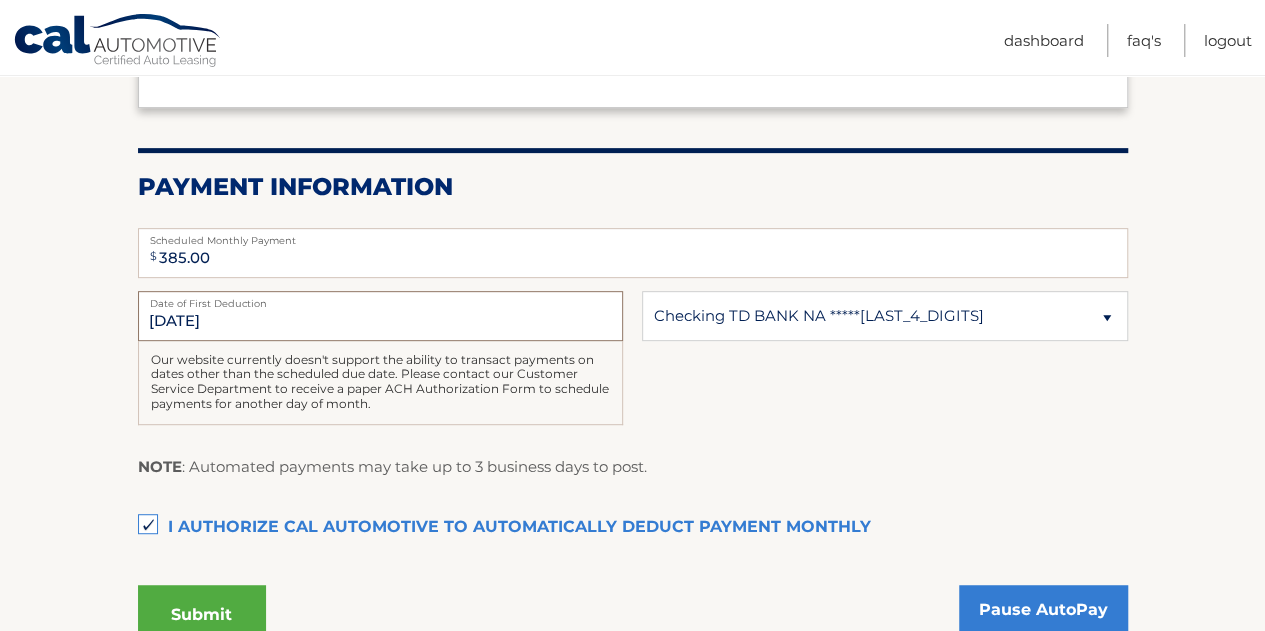 click on "8/12/2025" at bounding box center [380, 316] 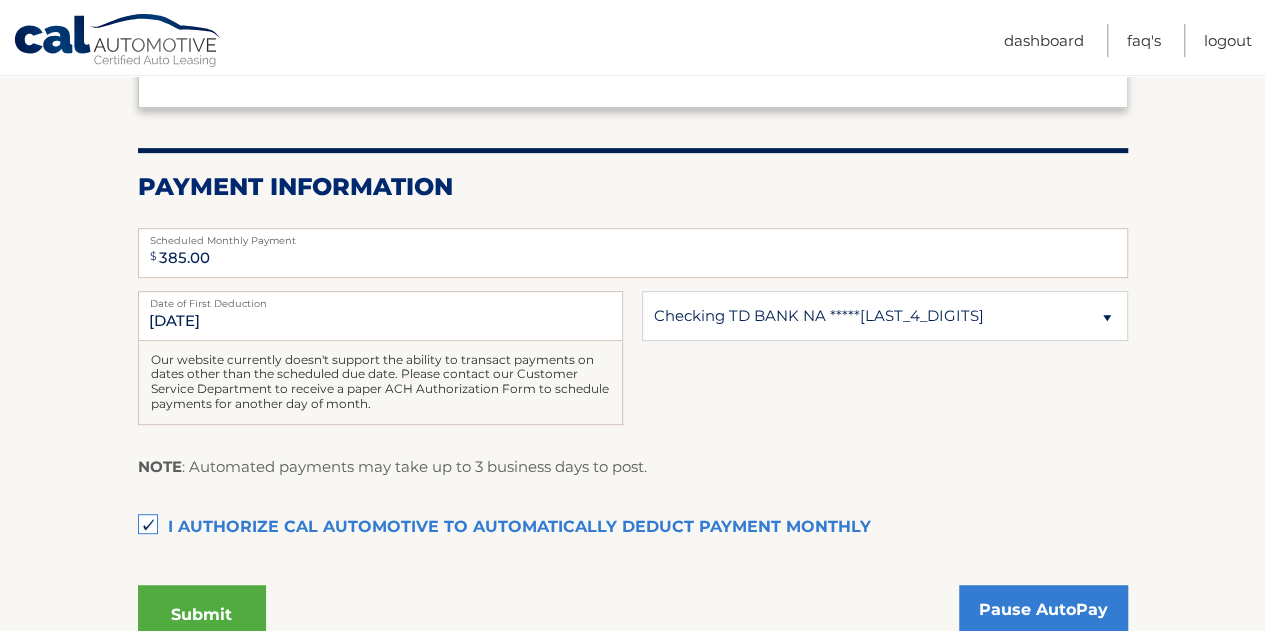 click on "8/12/2025
Date of First Deduction
Our website currently doesn't support the ability to transact payments on dates other than the scheduled due date. Please contact our Customer Service Department to receive a paper ACH Authorization Form to schedule payments for another day of month.
Select Bank Account
Checking TD BANK NA *****7655 Checking TD BANK NA *****7655" at bounding box center (633, 369) 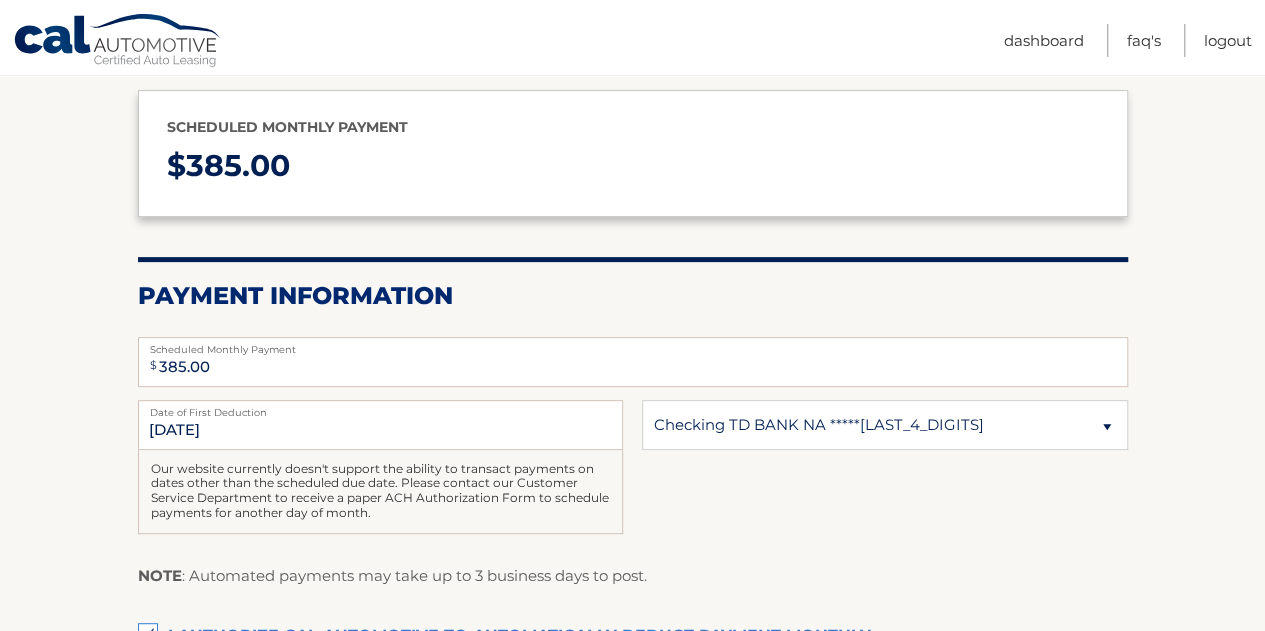 scroll, scrollTop: 158, scrollLeft: 0, axis: vertical 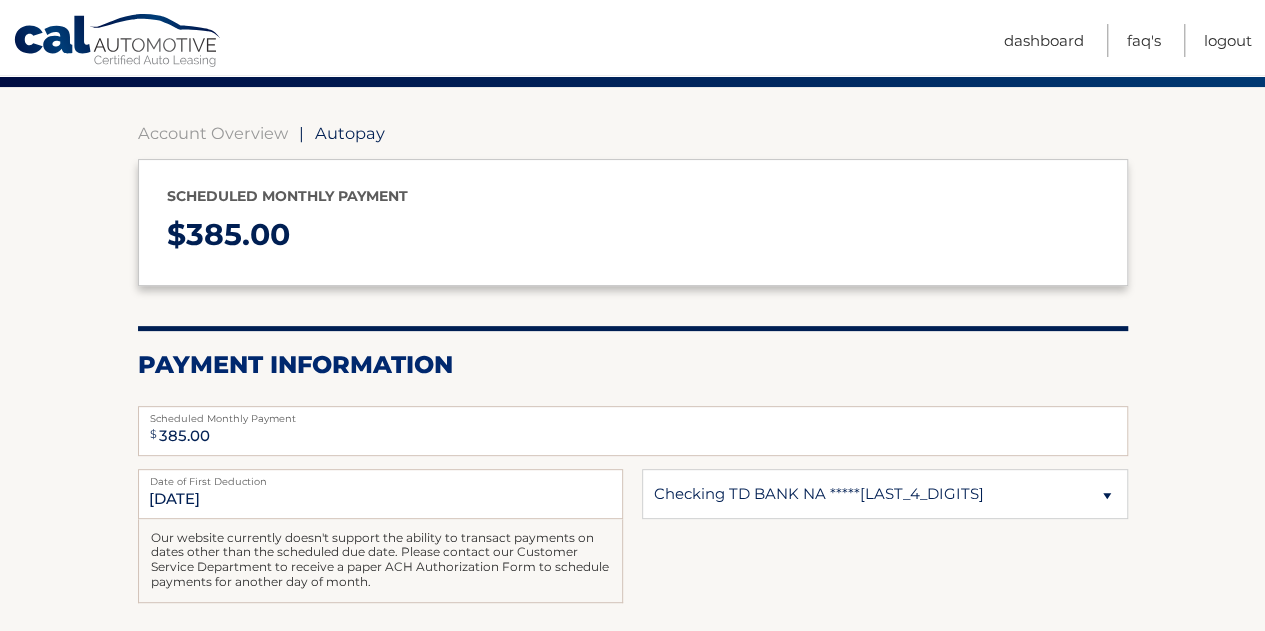 click on "Account Overview
|
Autopay
Scheduled monthly payment
$ 385.00
Payment Information
$
385.00
Scheduled Monthly Payment
Monthly Deduction cannot exceed amount of 2 monthly payments.  Please adjust.
8/12/2025
Date of First Deduction
Select Bank Account
Checking TD BANK NA *****7655 Checking TD BANK NA *****7655 NOTE" at bounding box center [633, 487] 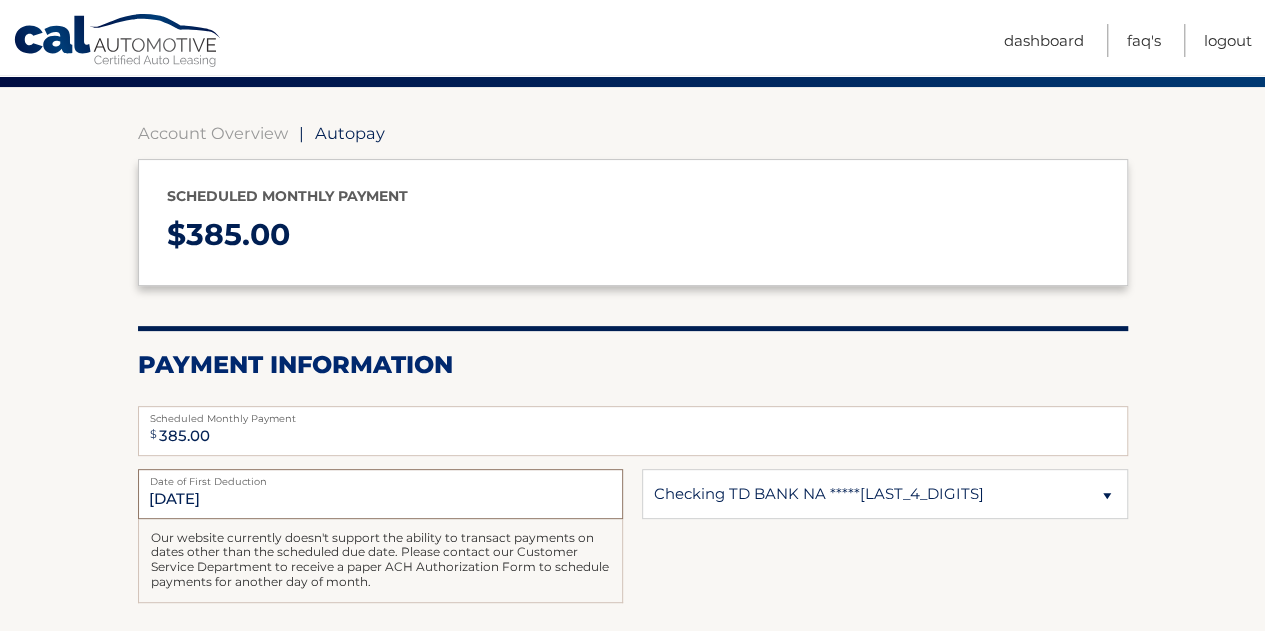 click on "8/12/2025" at bounding box center (380, 494) 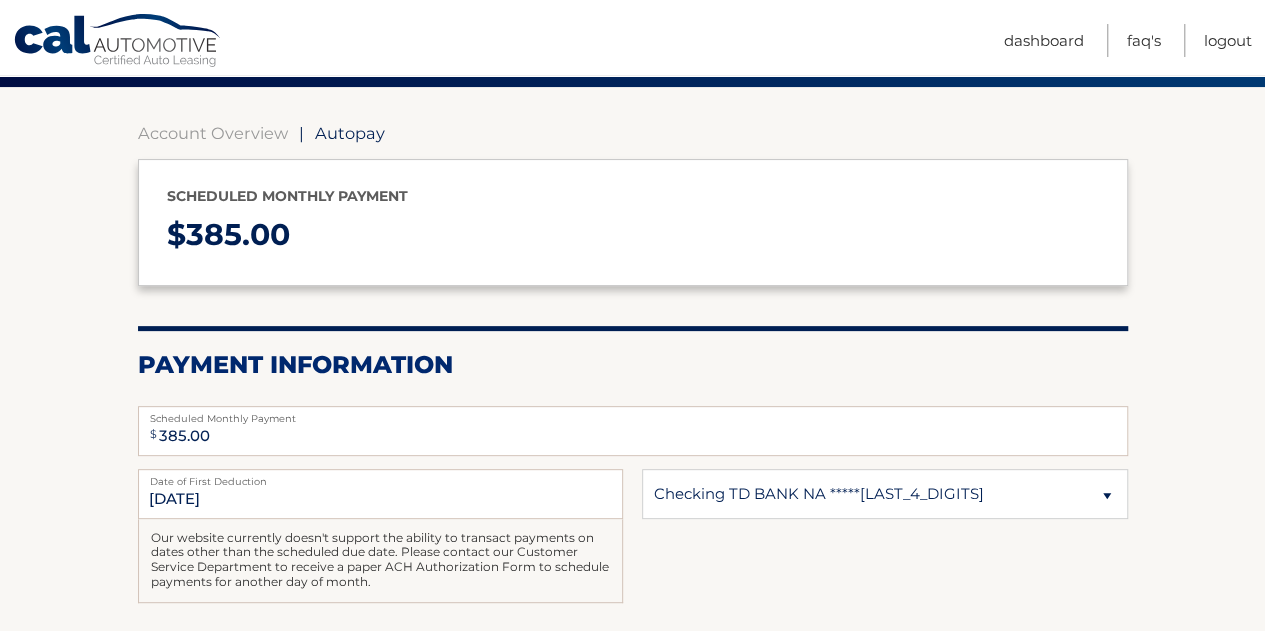 click on "Date of First Deduction" at bounding box center (380, 477) 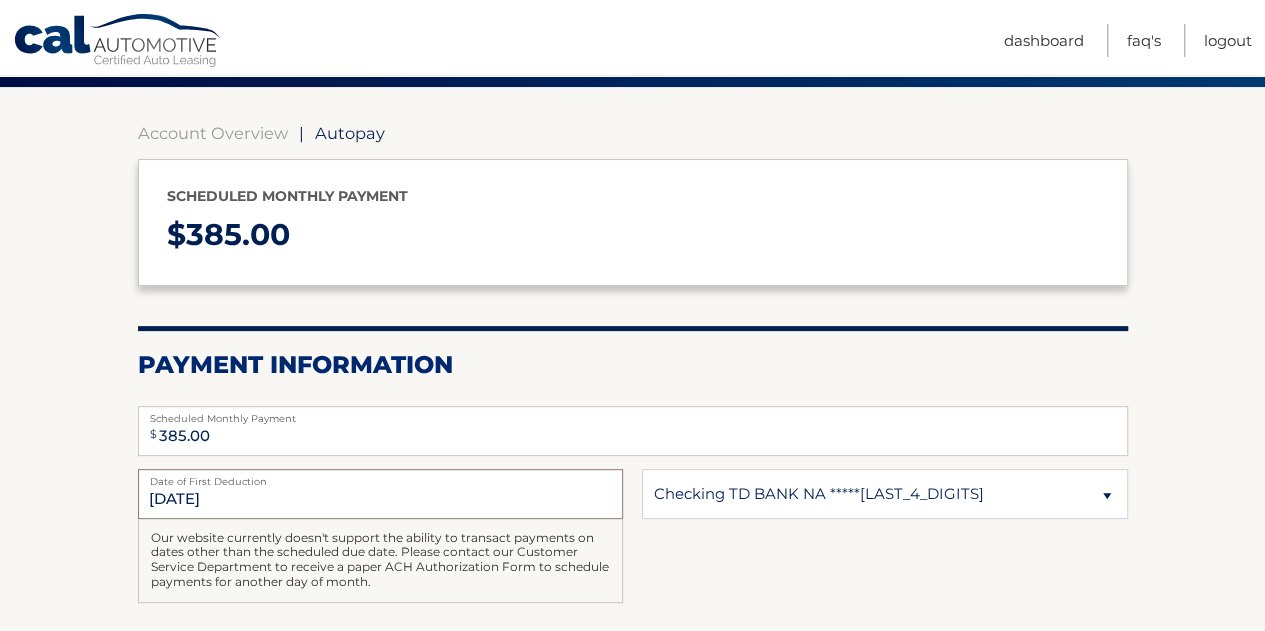click on "8/12/2025" at bounding box center (380, 494) 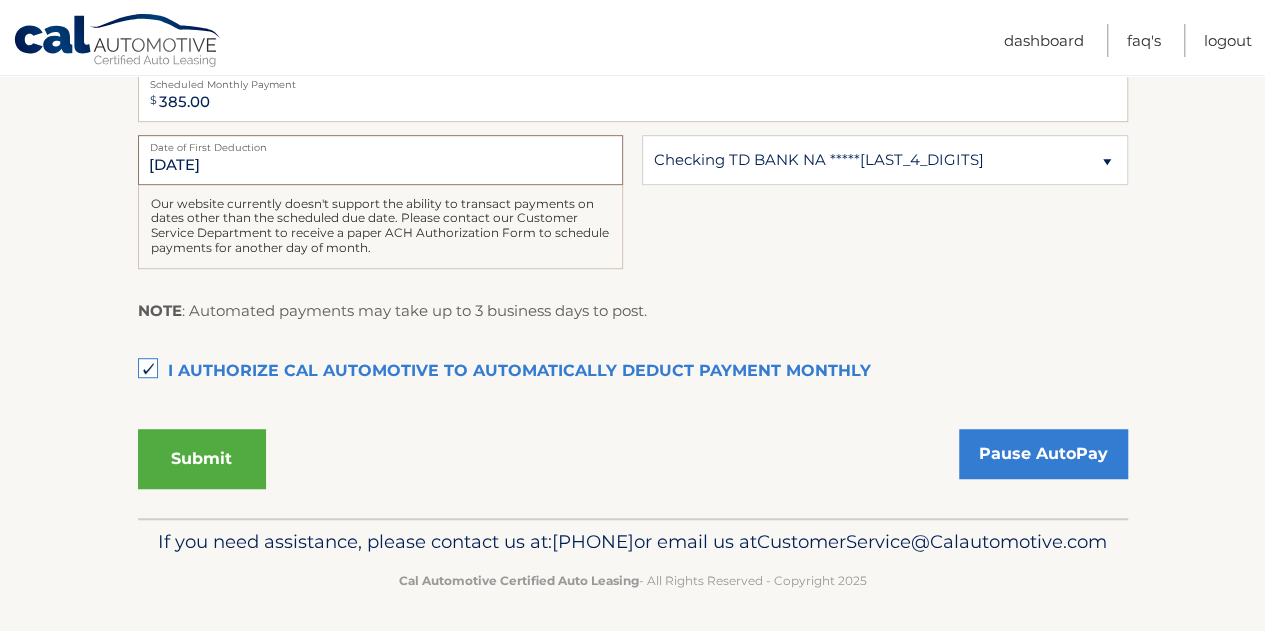scroll, scrollTop: 494, scrollLeft: 0, axis: vertical 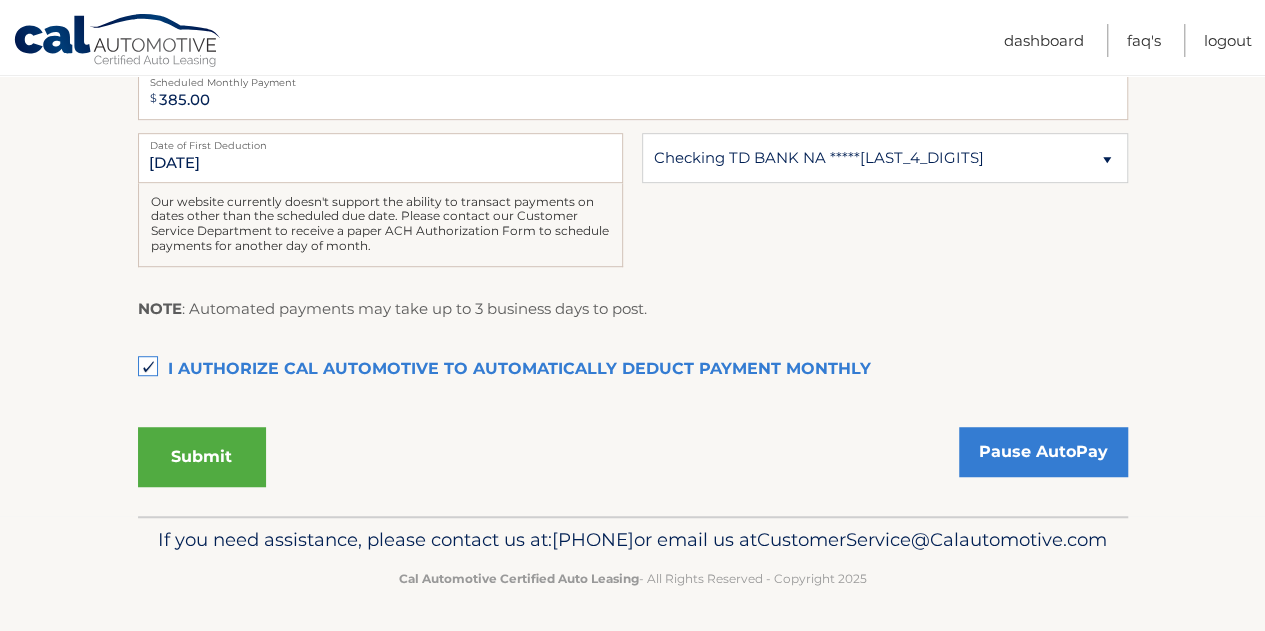 drag, startPoint x: 1278, startPoint y: 400, endPoint x: 1214, endPoint y: 555, distance: 167.69318 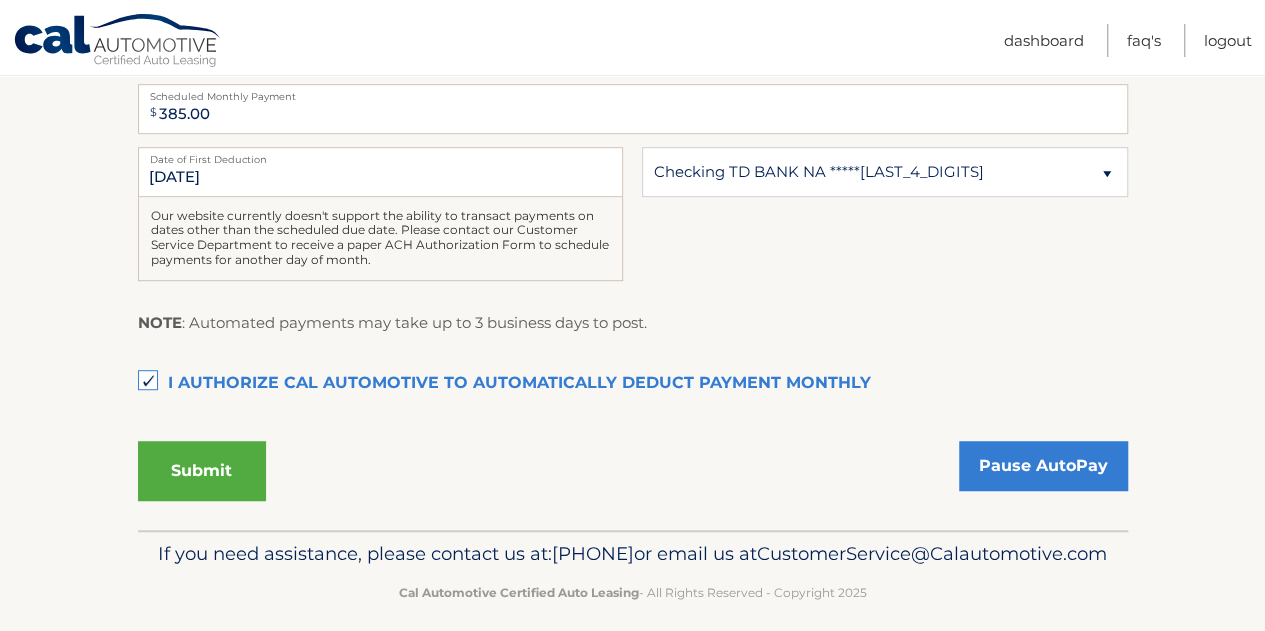 scroll, scrollTop: 528, scrollLeft: 0, axis: vertical 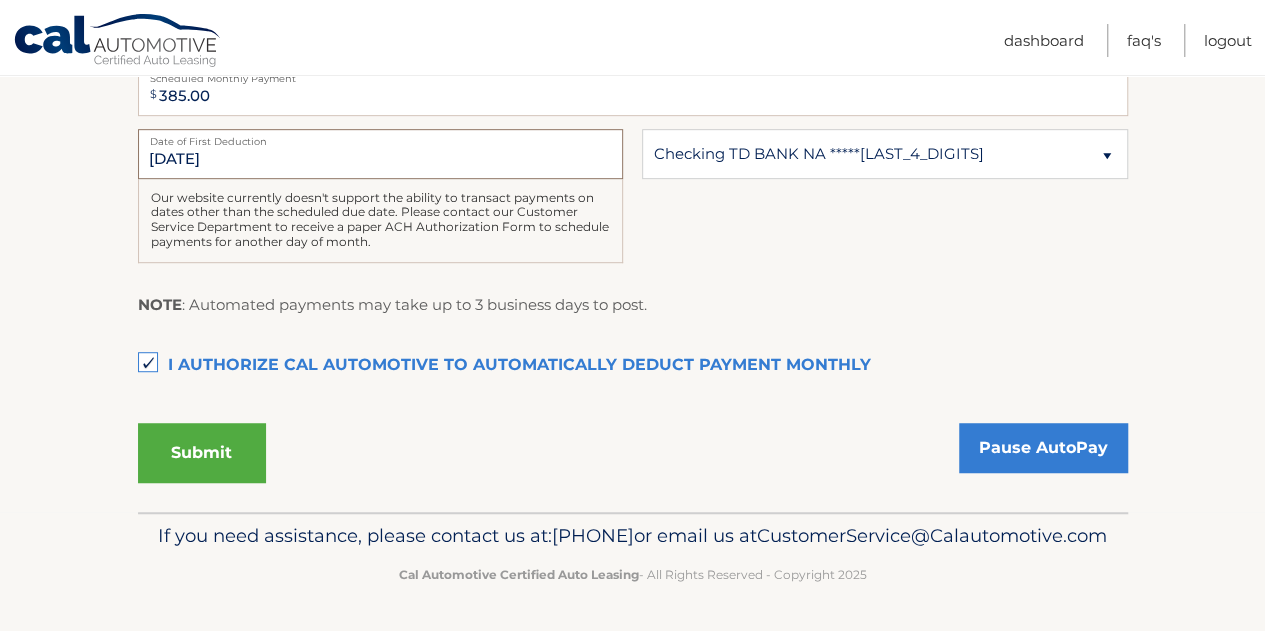 click on "8/12/2025" at bounding box center (380, 154) 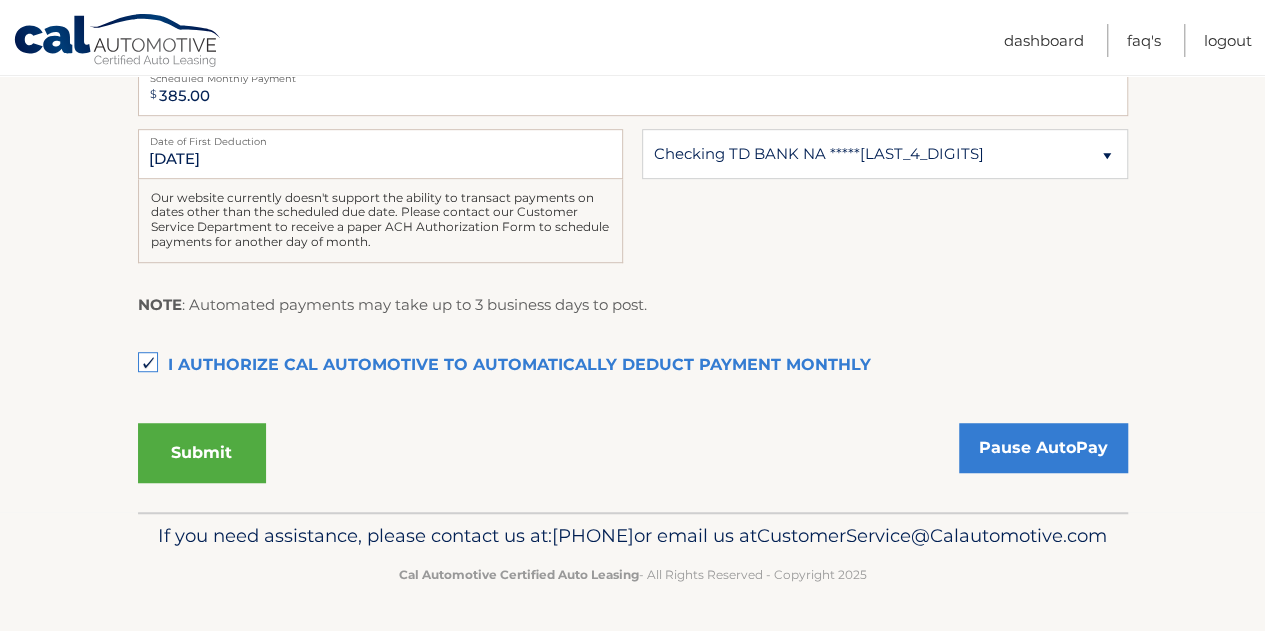 drag, startPoint x: 171, startPoint y: 200, endPoint x: 285, endPoint y: 225, distance: 116.70904 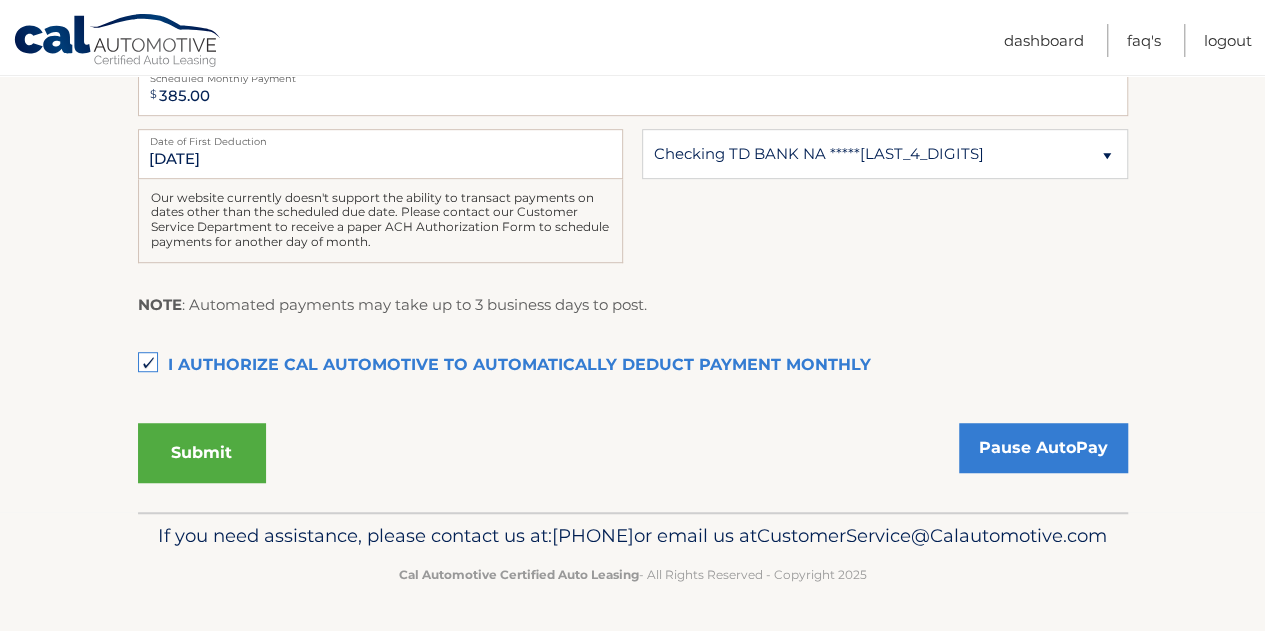 drag, startPoint x: 170, startPoint y: 193, endPoint x: 232, endPoint y: 226, distance: 70.23532 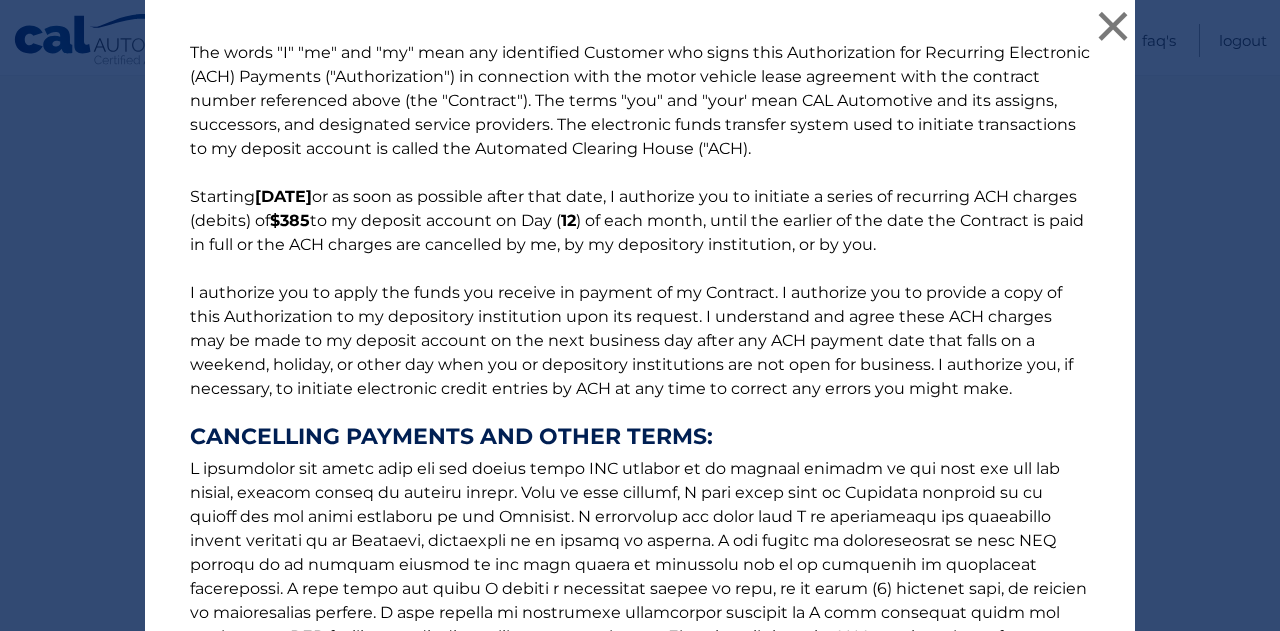 scroll, scrollTop: 337, scrollLeft: 0, axis: vertical 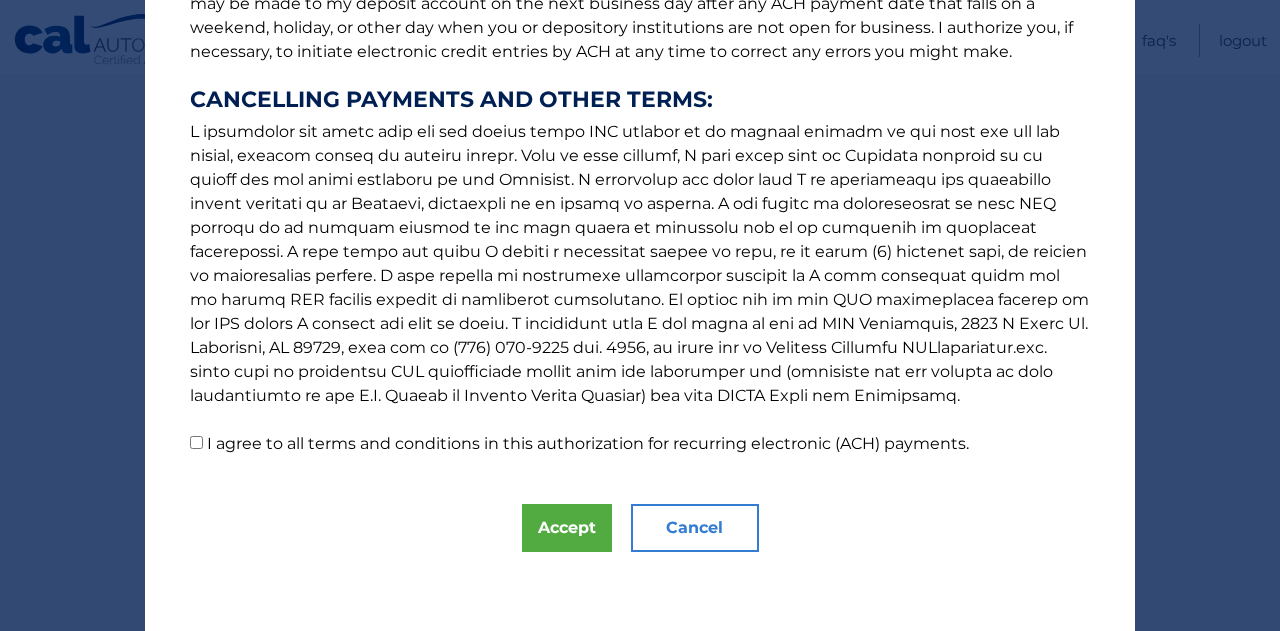 click on "The words "I" "me" and "my" mean any identified Customer who signs this Authorization for Recurring Electronic (ACH) Payments ("Authorization") in connection with the motor vehicle lease agreement with the contract number referenced above (the "Contract"). The terms "you" and "your' mean CAL Automotive and its assigns, successors, and designated service providers. The electronic funds transfer system used to initiate transactions to my deposit account is called the Automated Clearing House ("ACH).
Starting  8/12/2025   or as soon as possible after that date, I authorize you to initiate a series of recurring ACH charges (debits) of  $385  to my deposit account on Day ( 12 ) of each month, until the earlier of the date the Contract is paid in full or the ACH charges are cancelled by me, by my depository institution, or by you.  CANCELLING PAYMENTS AND OTHER TERMS:" at bounding box center (640, 80) 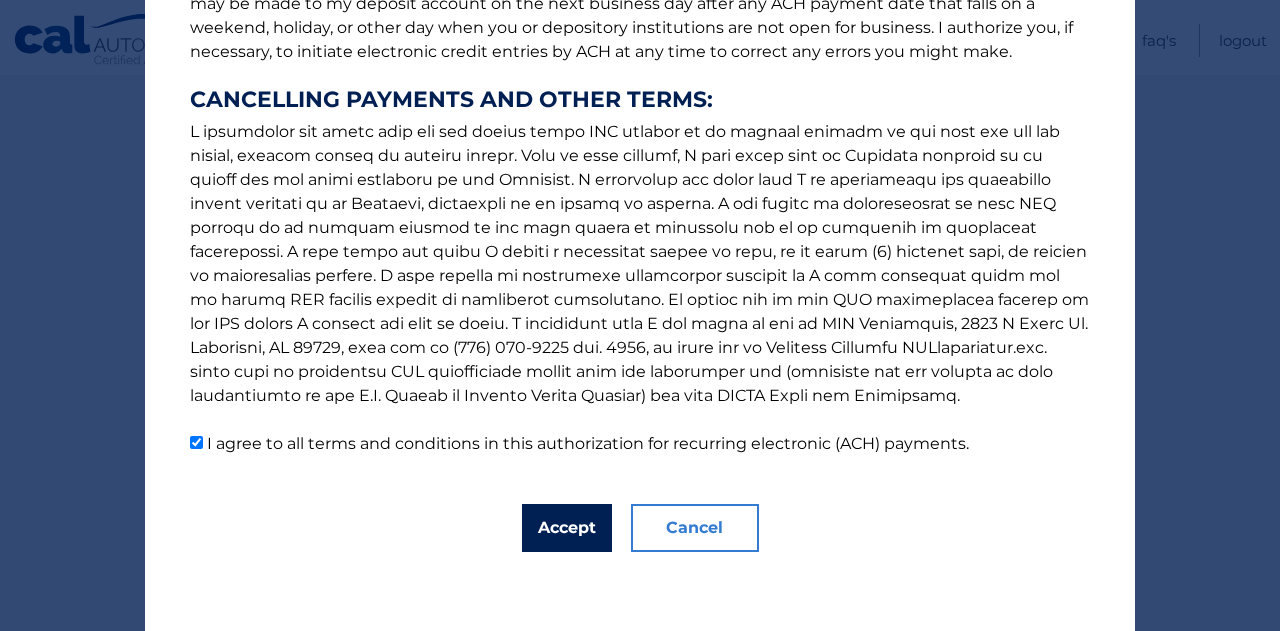 click on "Accept" at bounding box center (567, 528) 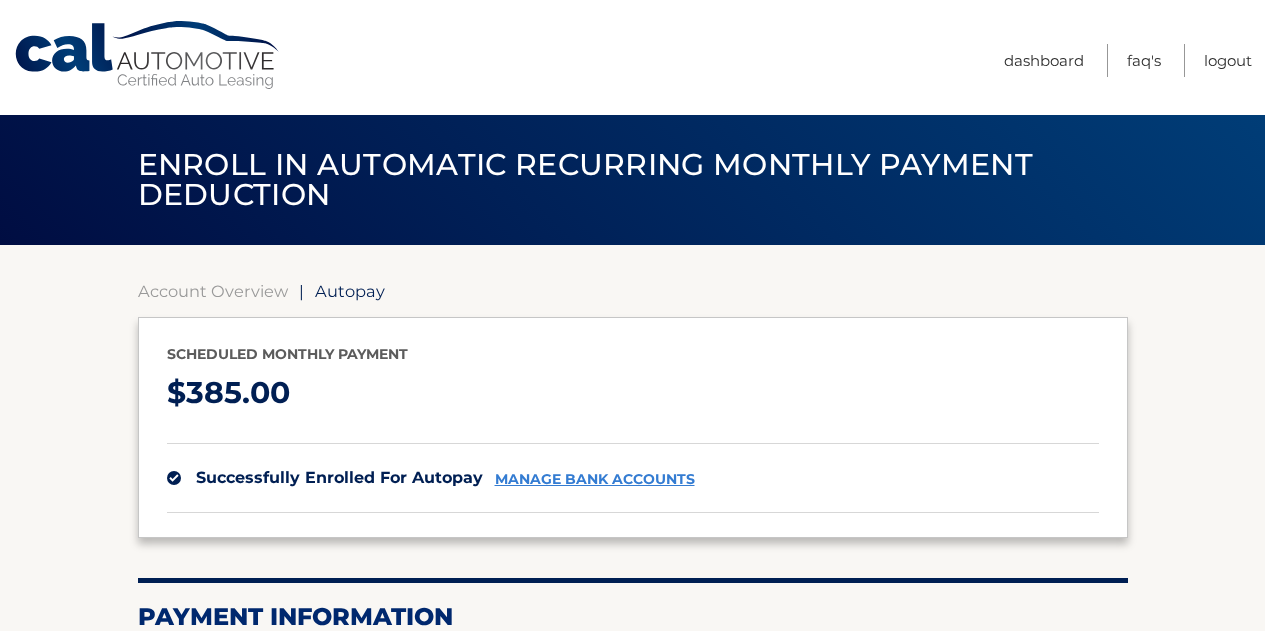 scroll, scrollTop: 0, scrollLeft: 0, axis: both 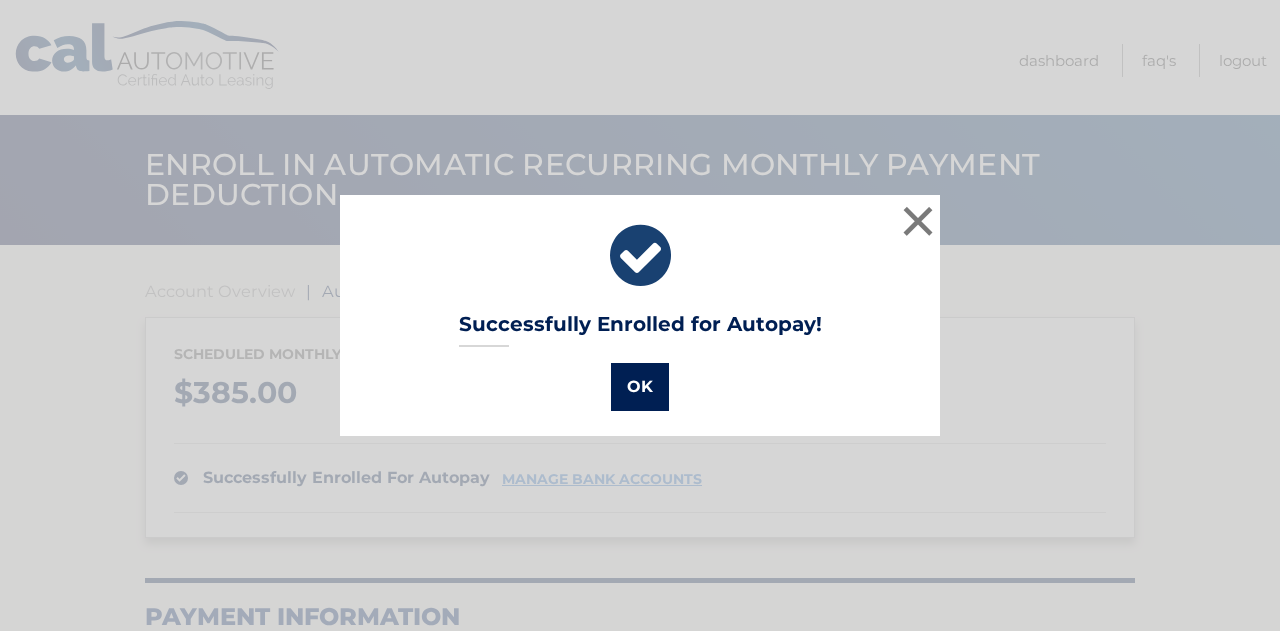 click on "OK" at bounding box center (640, 387) 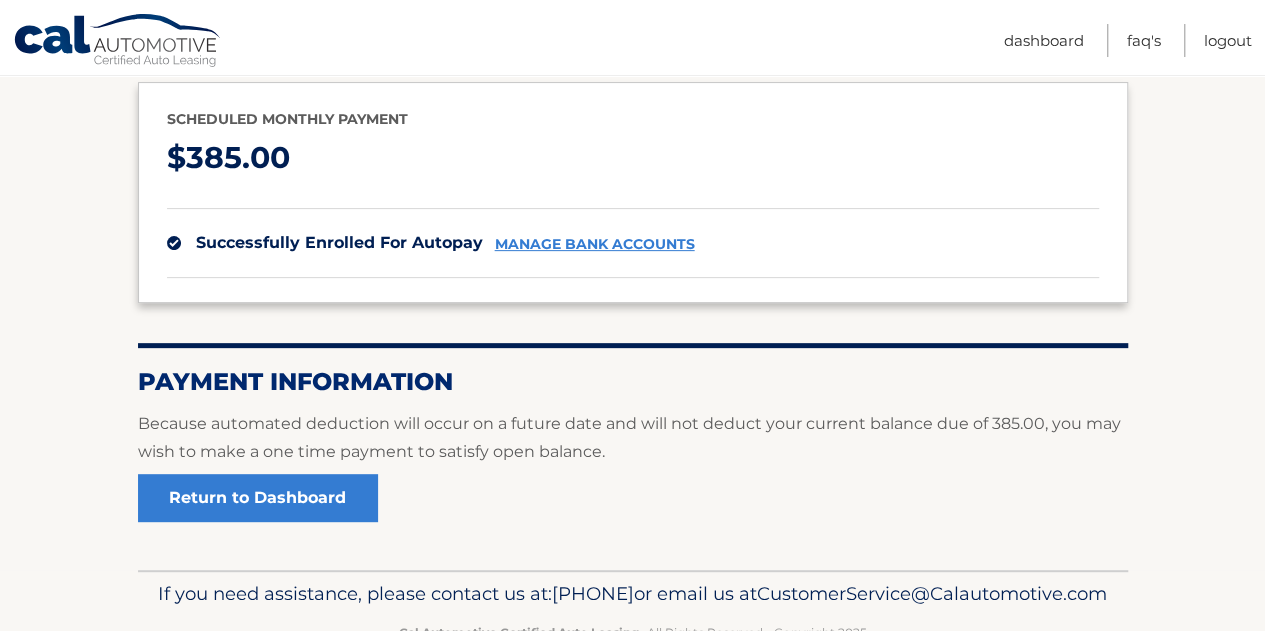 scroll, scrollTop: 324, scrollLeft: 0, axis: vertical 